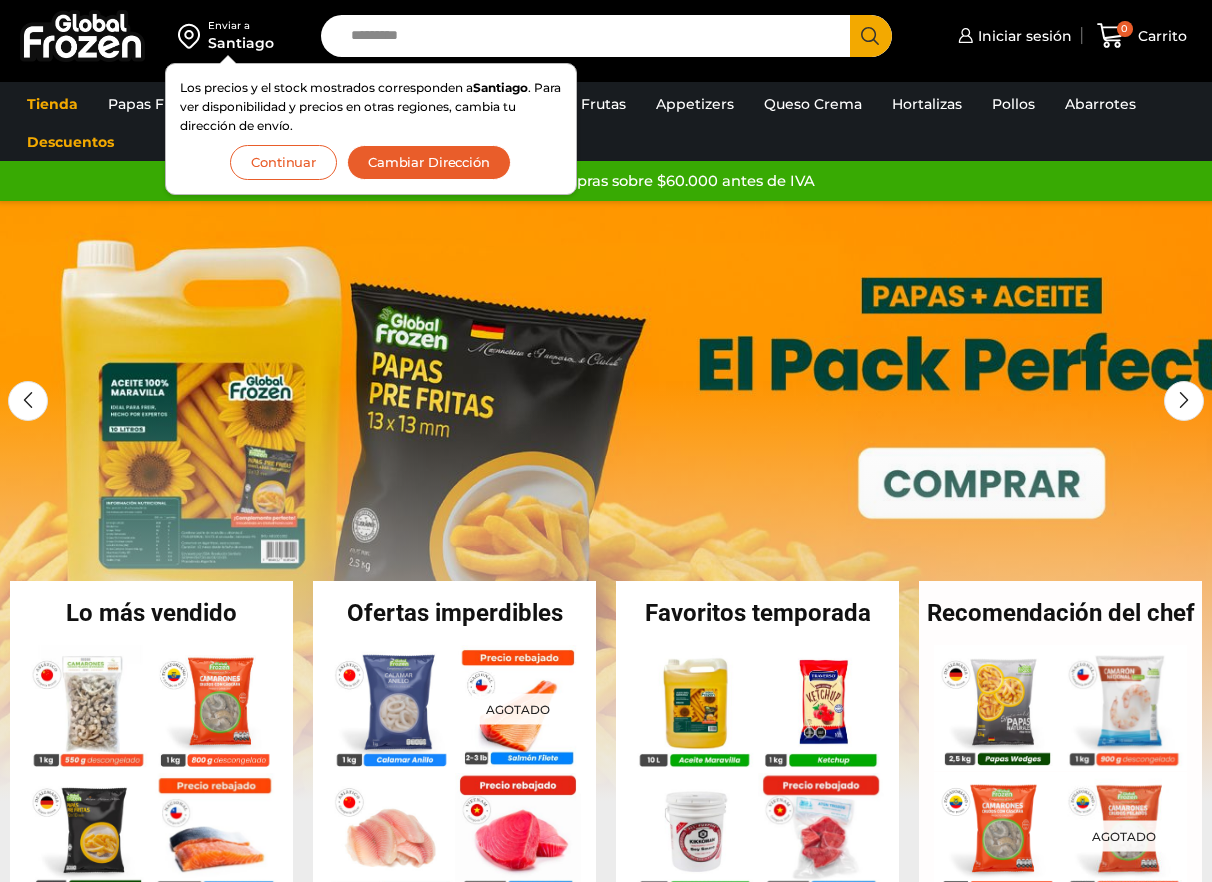 scroll, scrollTop: 0, scrollLeft: 0, axis: both 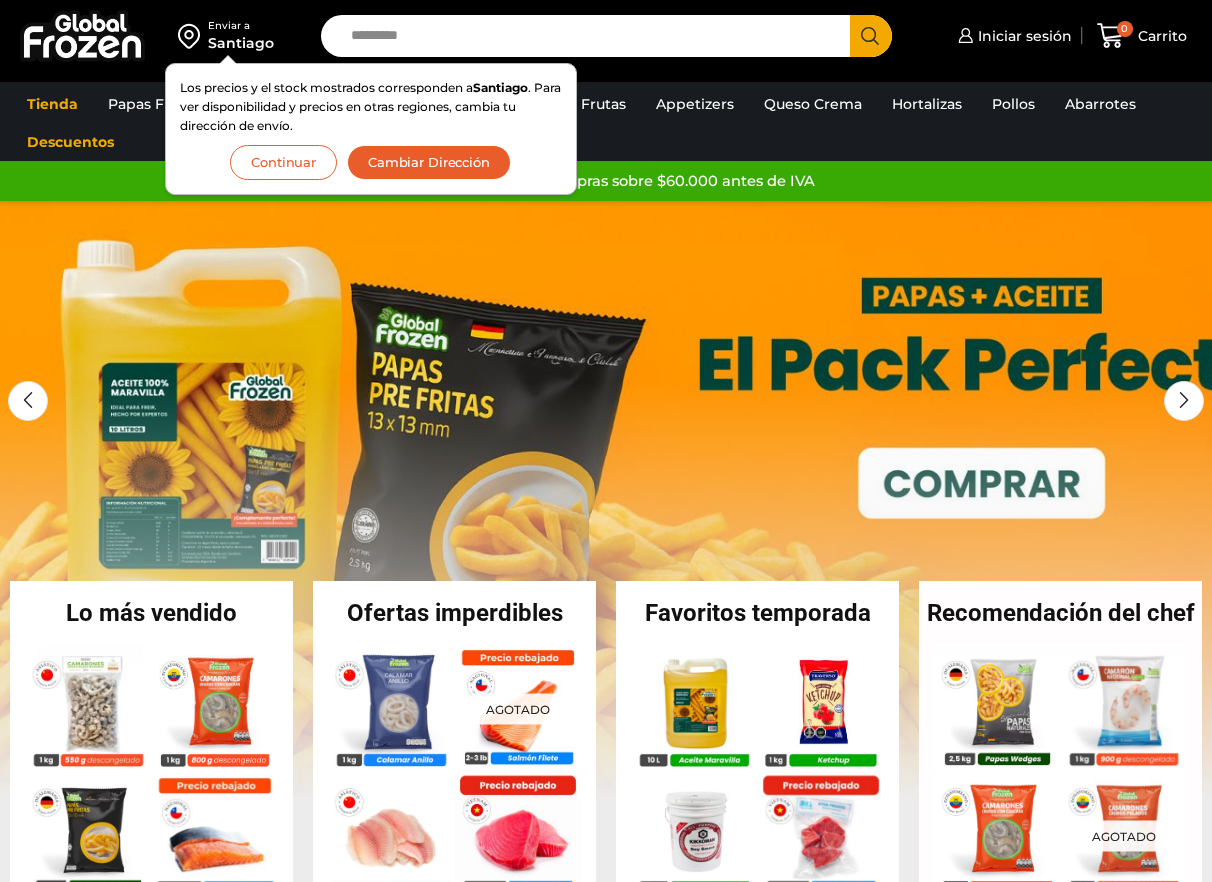 click on "Continuar" at bounding box center (283, 162) 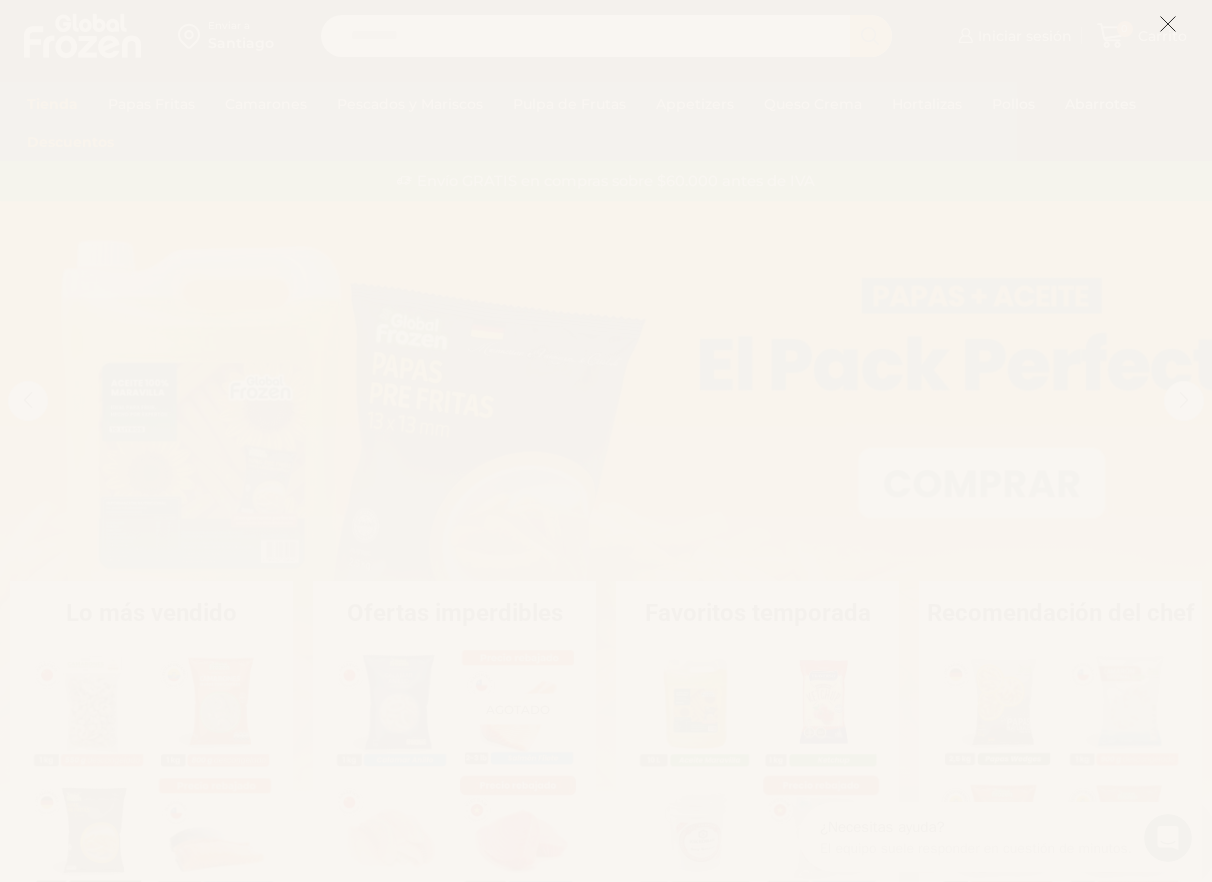 scroll, scrollTop: 0, scrollLeft: 0, axis: both 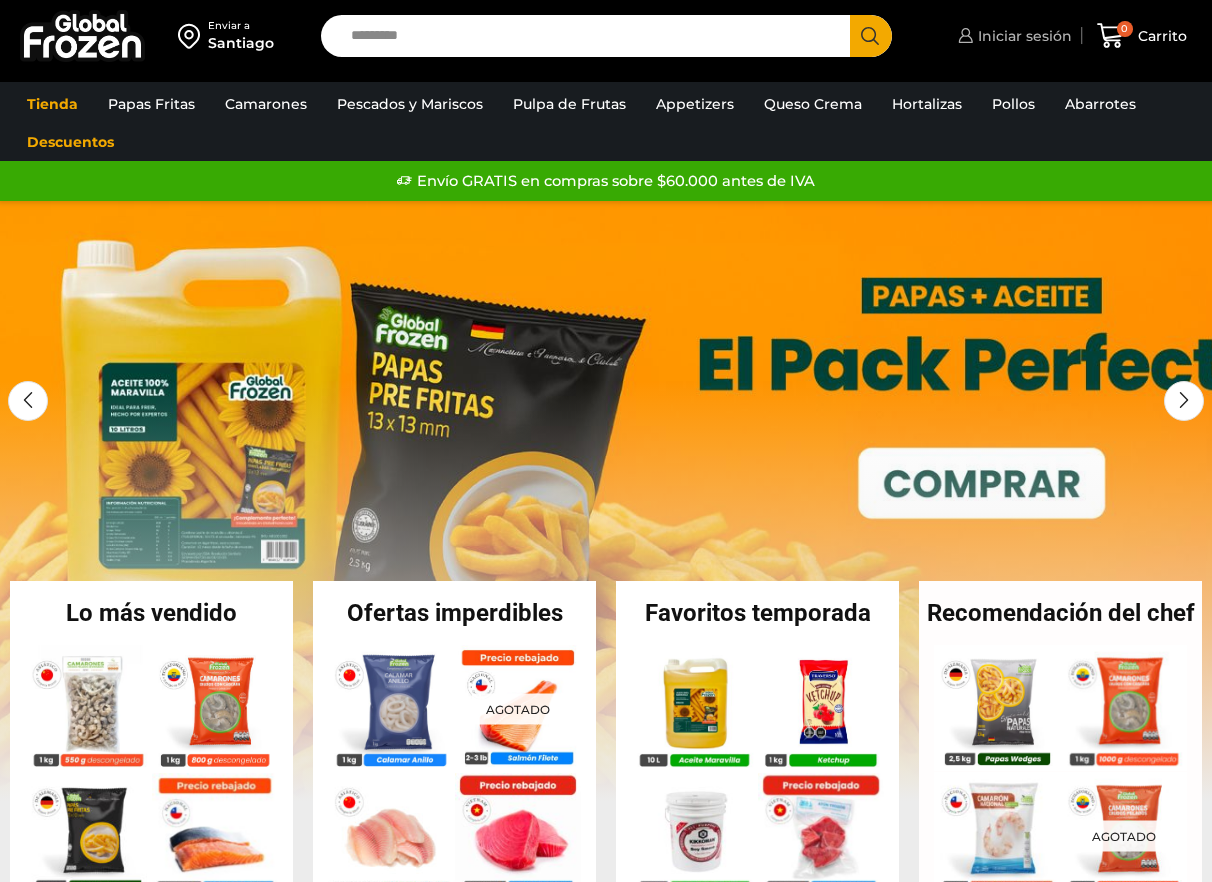 click on "Iniciar sesión" at bounding box center (1022, 36) 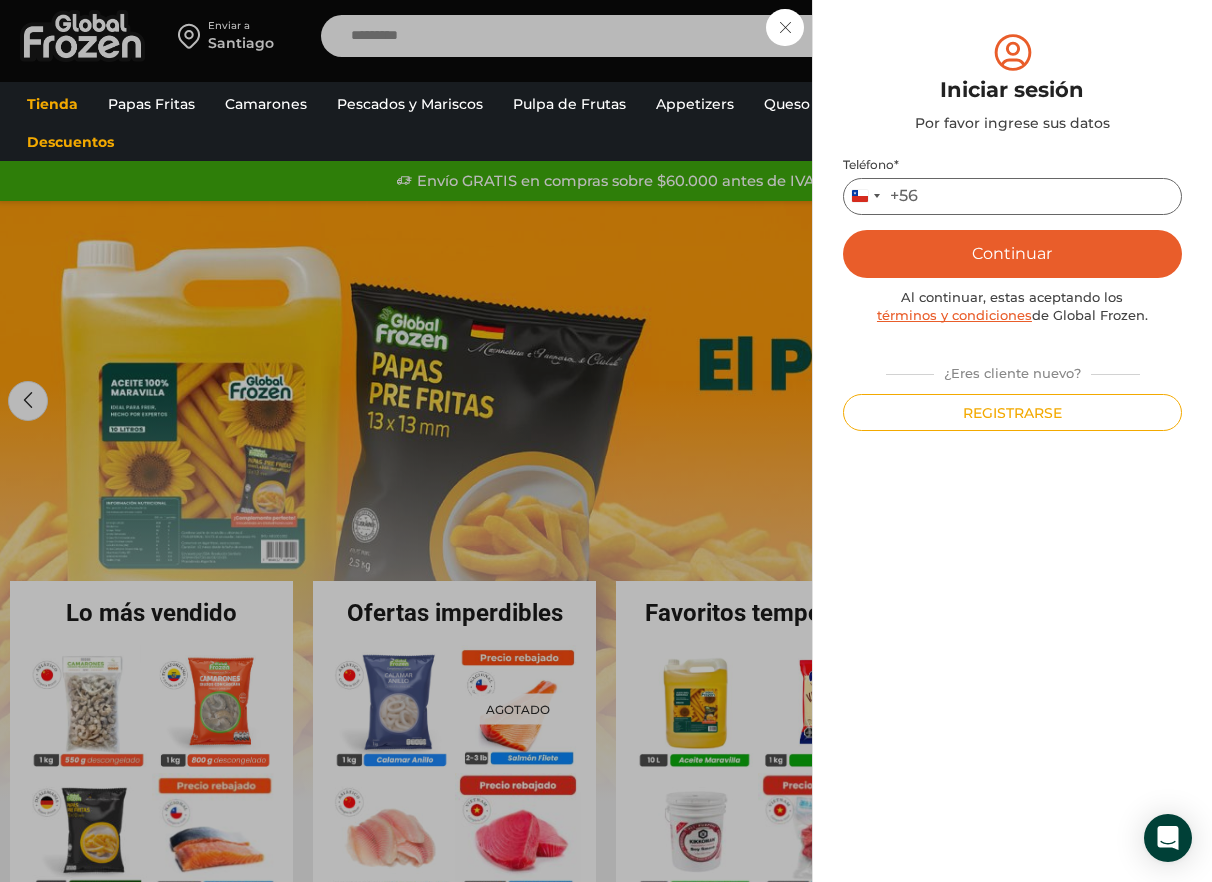 click on "Teléfono
*" at bounding box center [1012, 196] 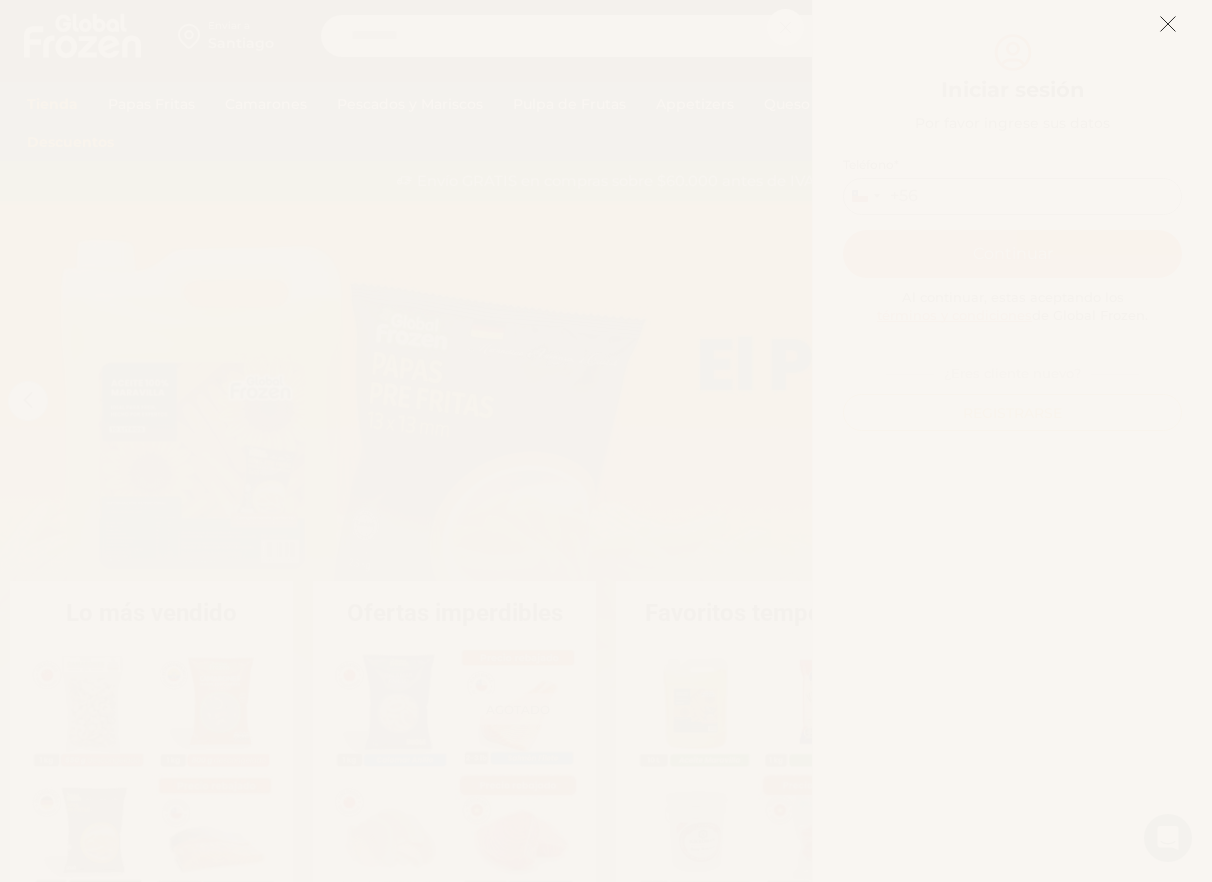 scroll, scrollTop: 306, scrollLeft: 0, axis: vertical 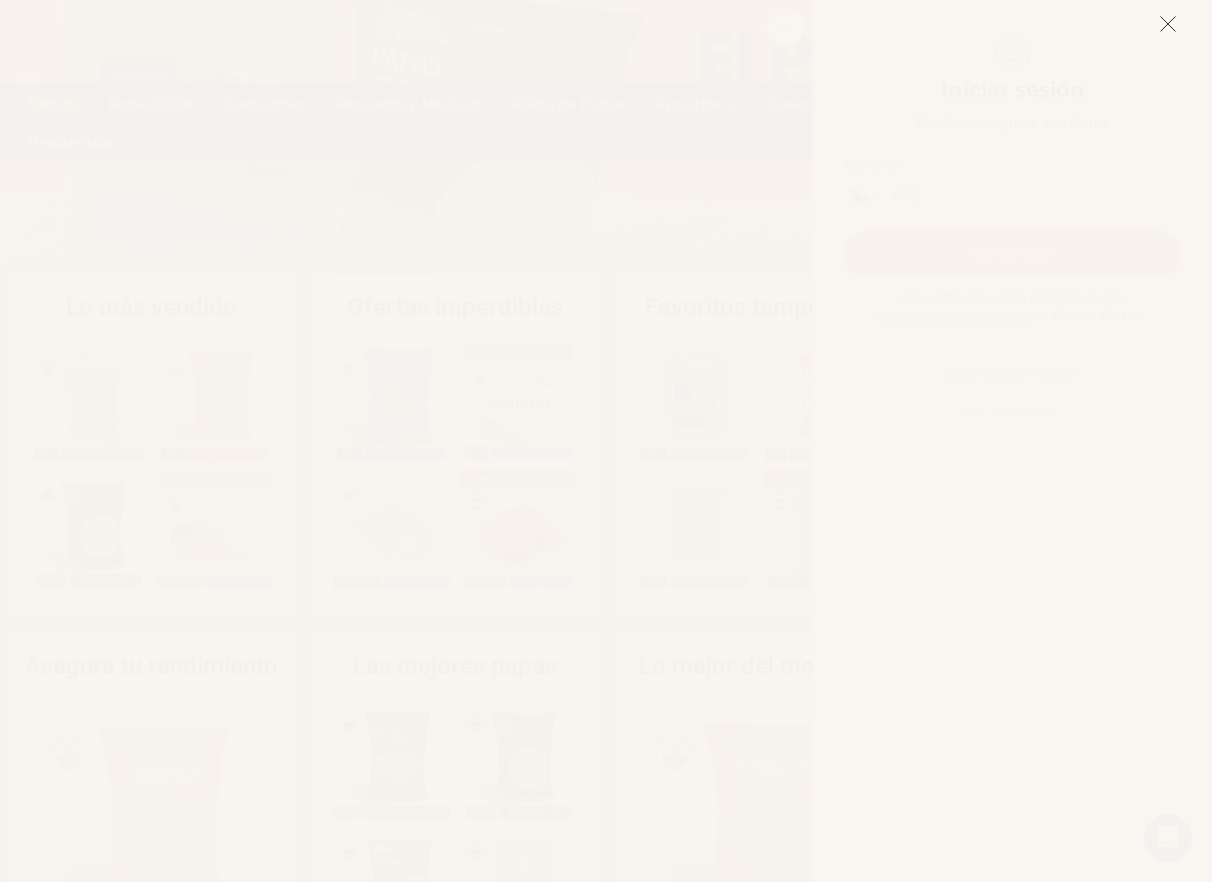 click 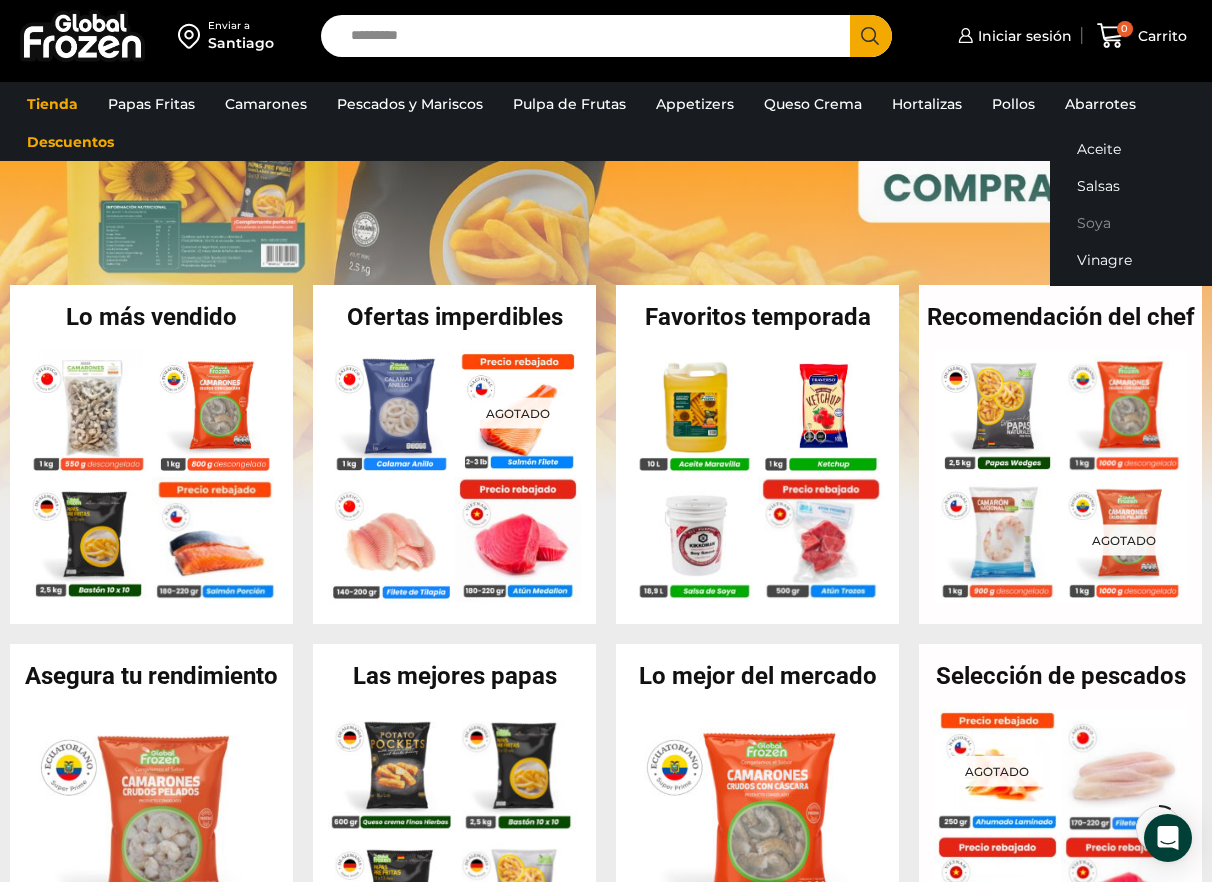scroll, scrollTop: 0, scrollLeft: 0, axis: both 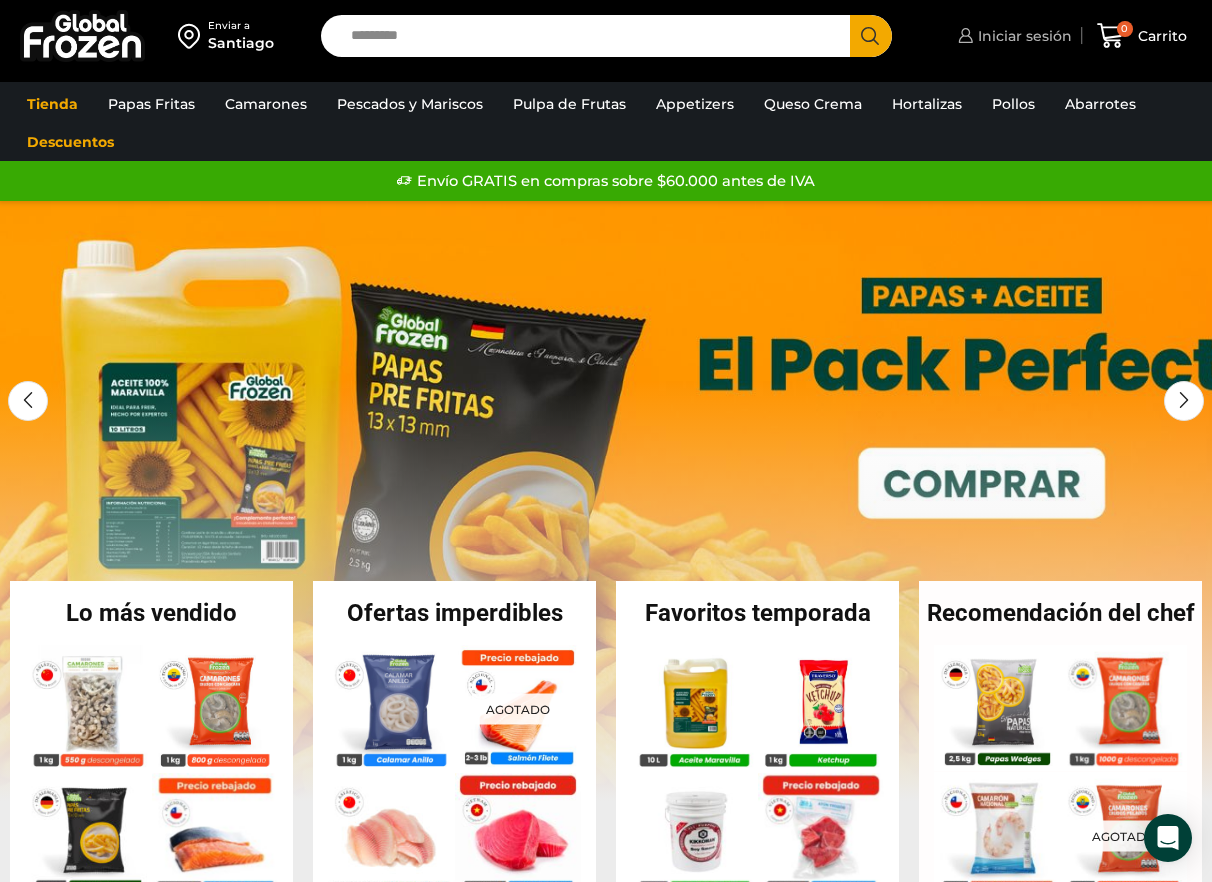 click on "Iniciar sesión" at bounding box center [1022, 36] 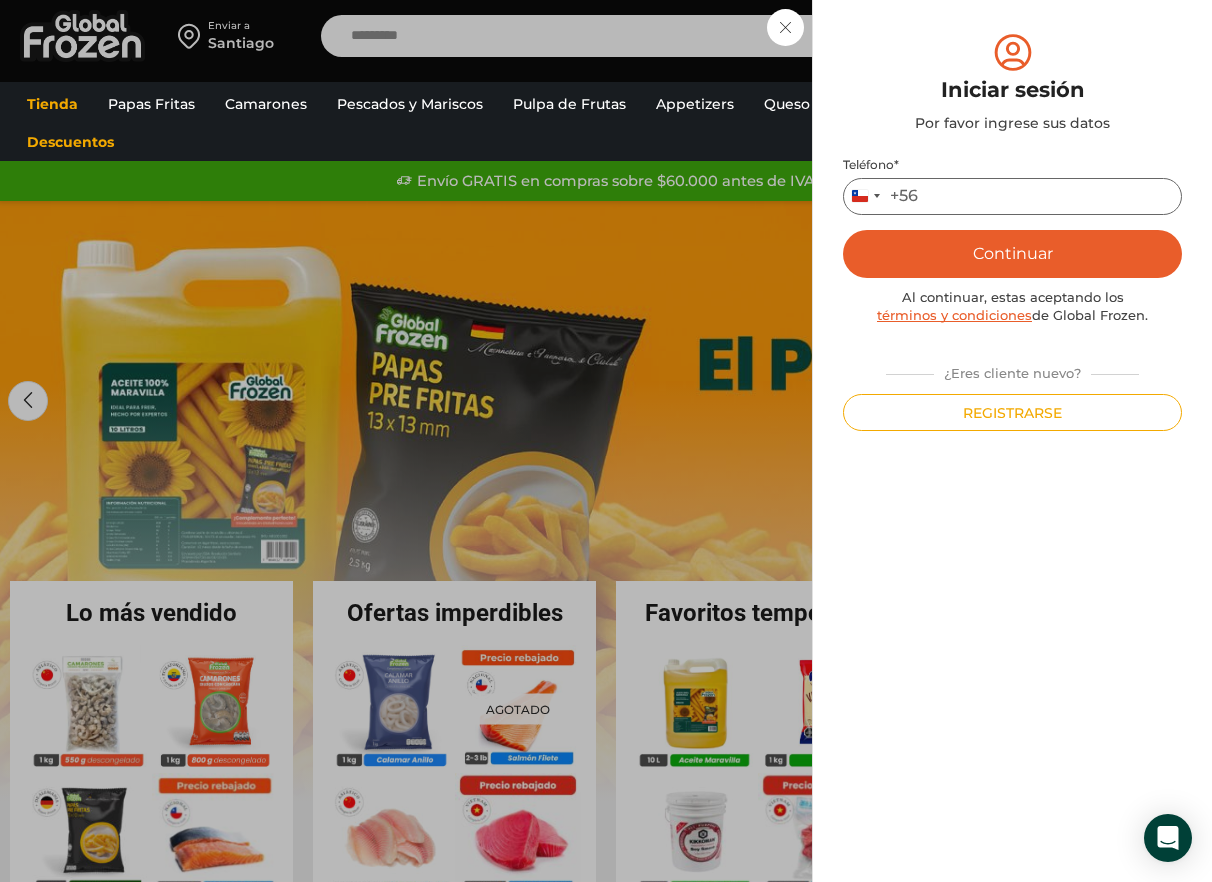 click on "Teléfono
*" at bounding box center [1012, 196] 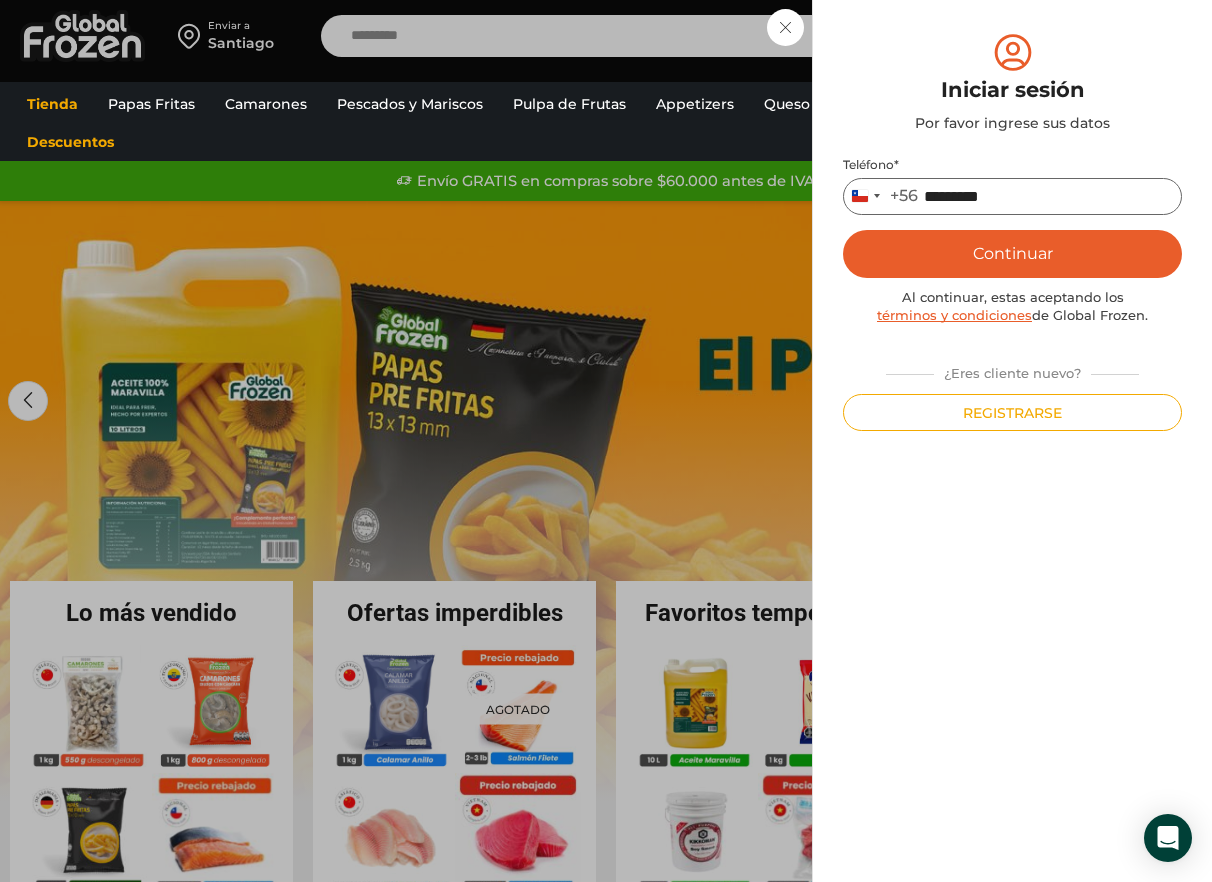 type on "*********" 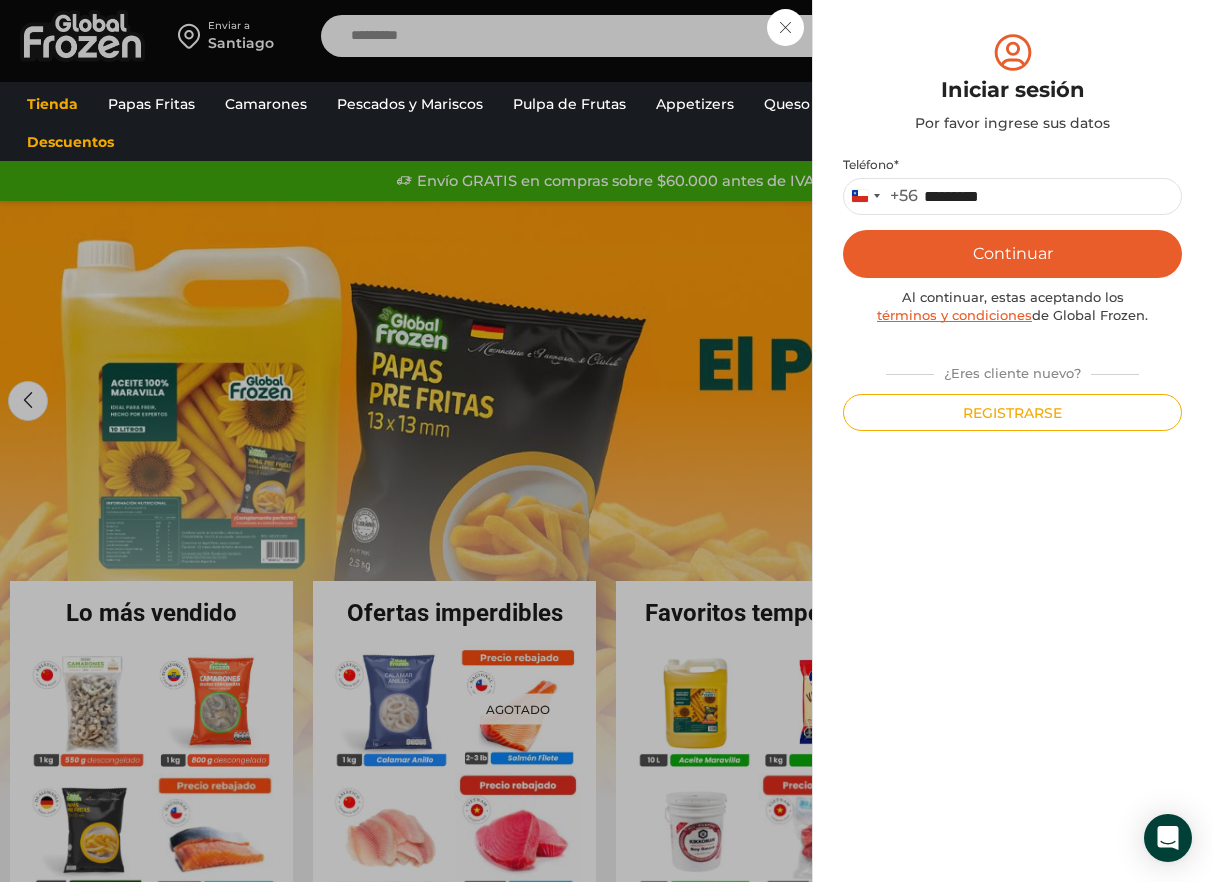click on "Continuar" at bounding box center [1012, 254] 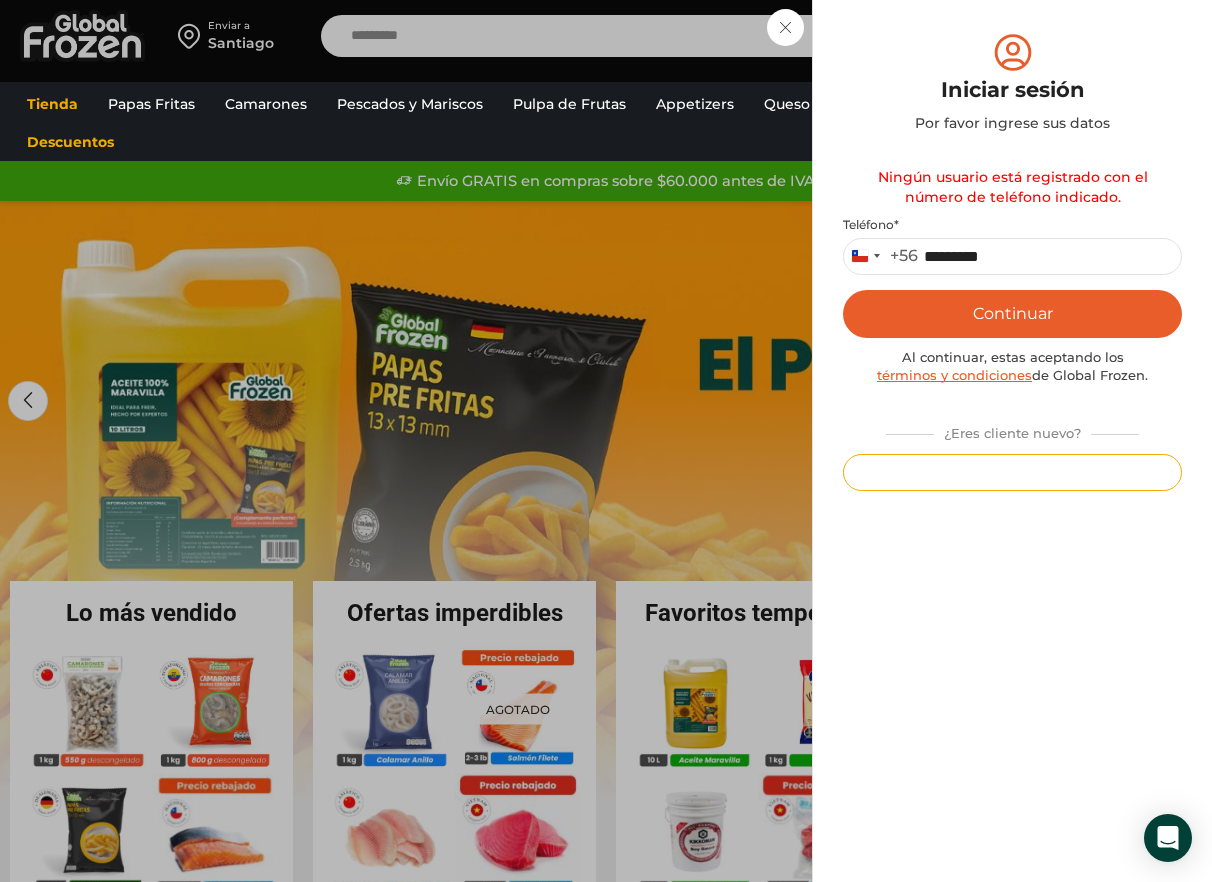 click on "Registrarse" at bounding box center [1012, 472] 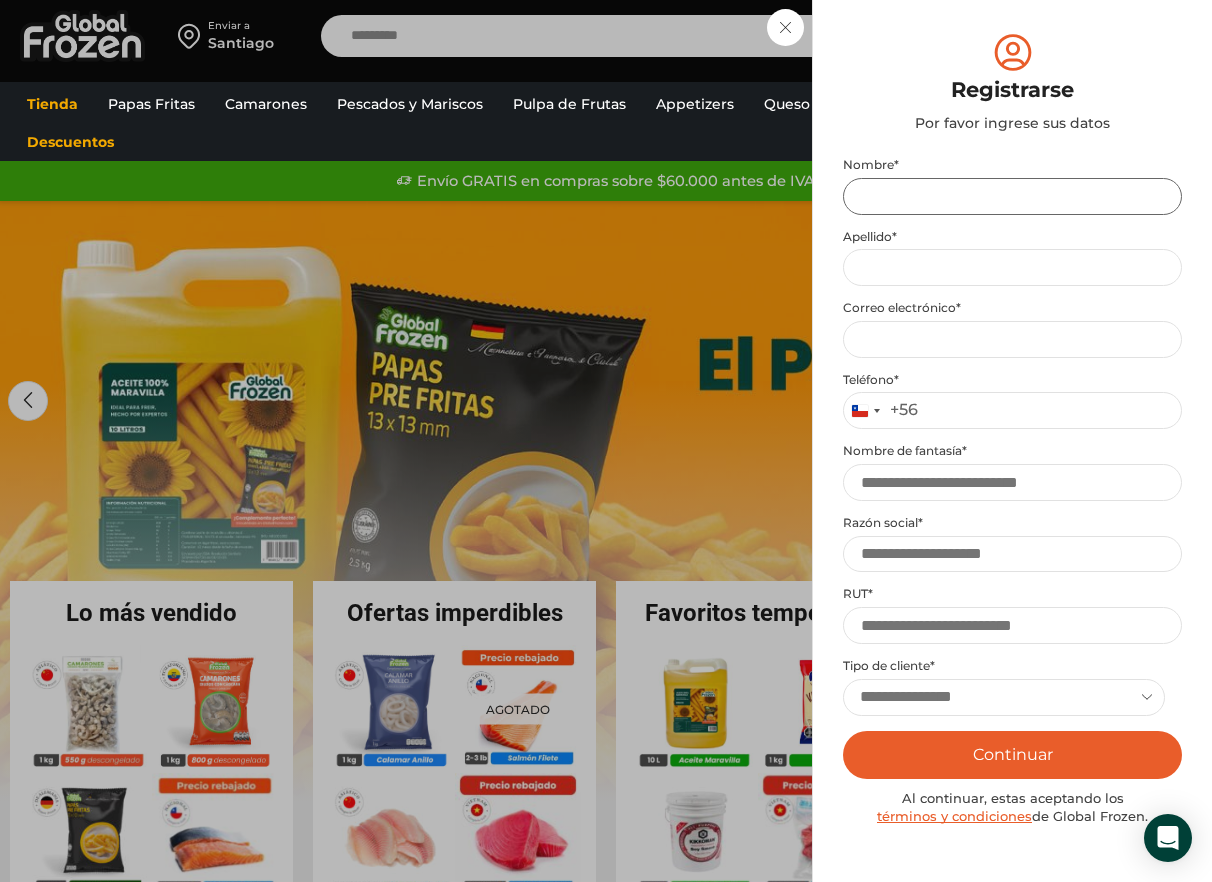 click on "Nombre  *" at bounding box center (1012, 196) 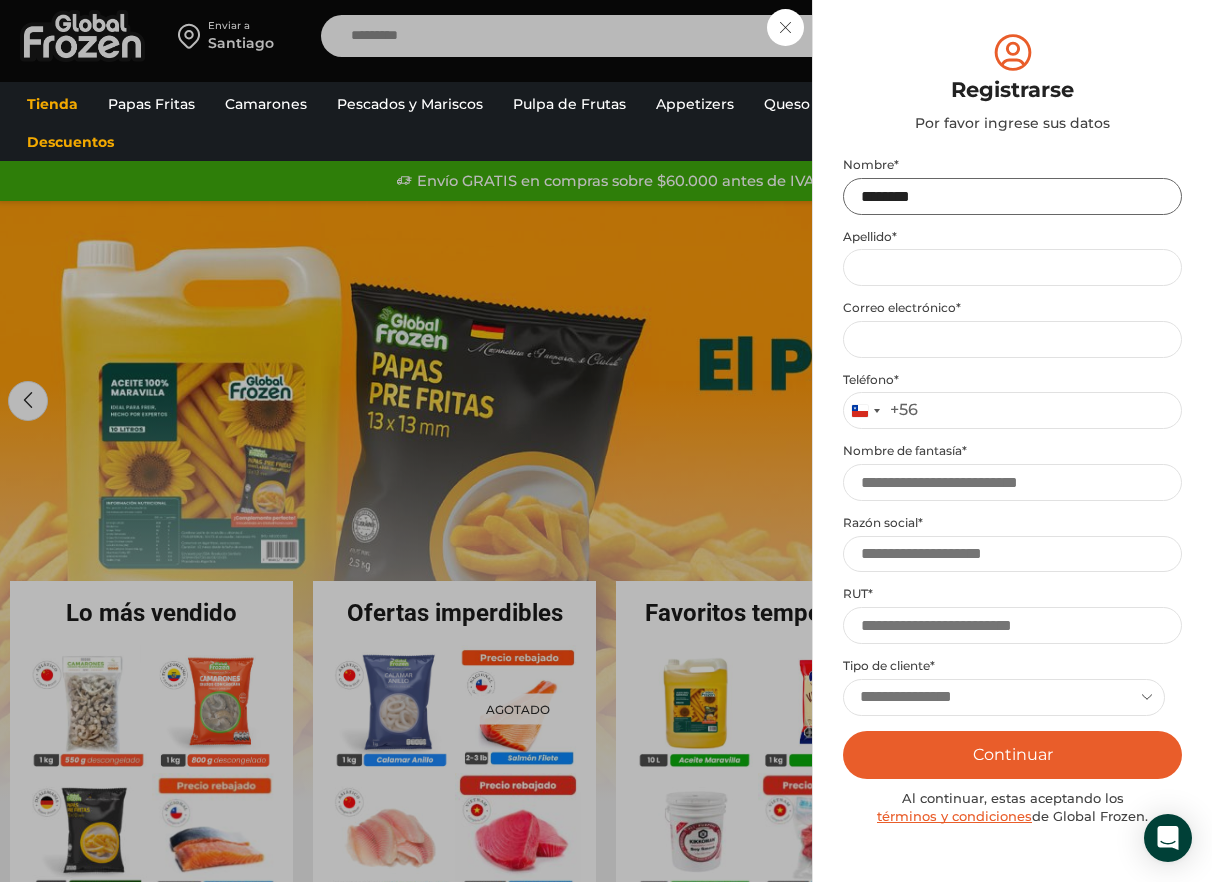 type on "********" 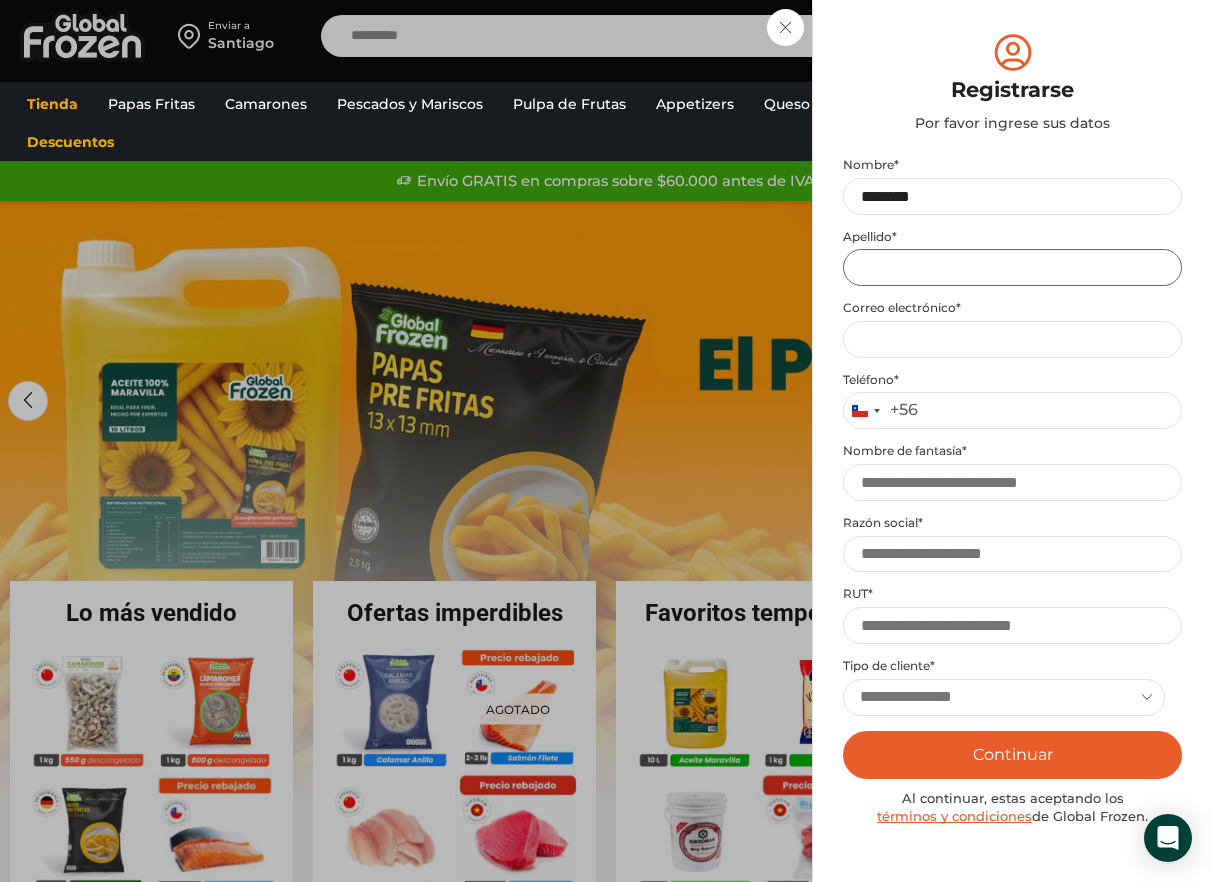 click on "Apellido  *" at bounding box center (1012, 267) 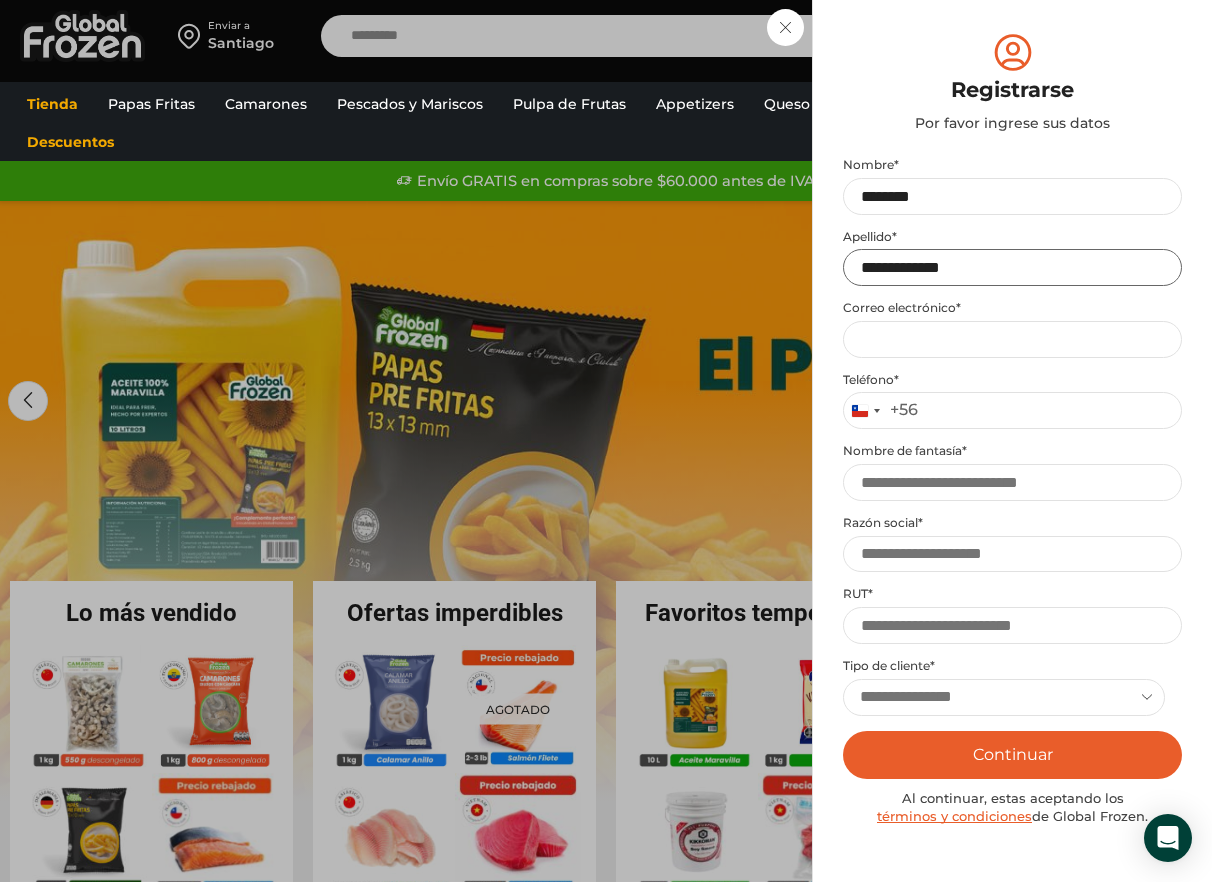 type on "**********" 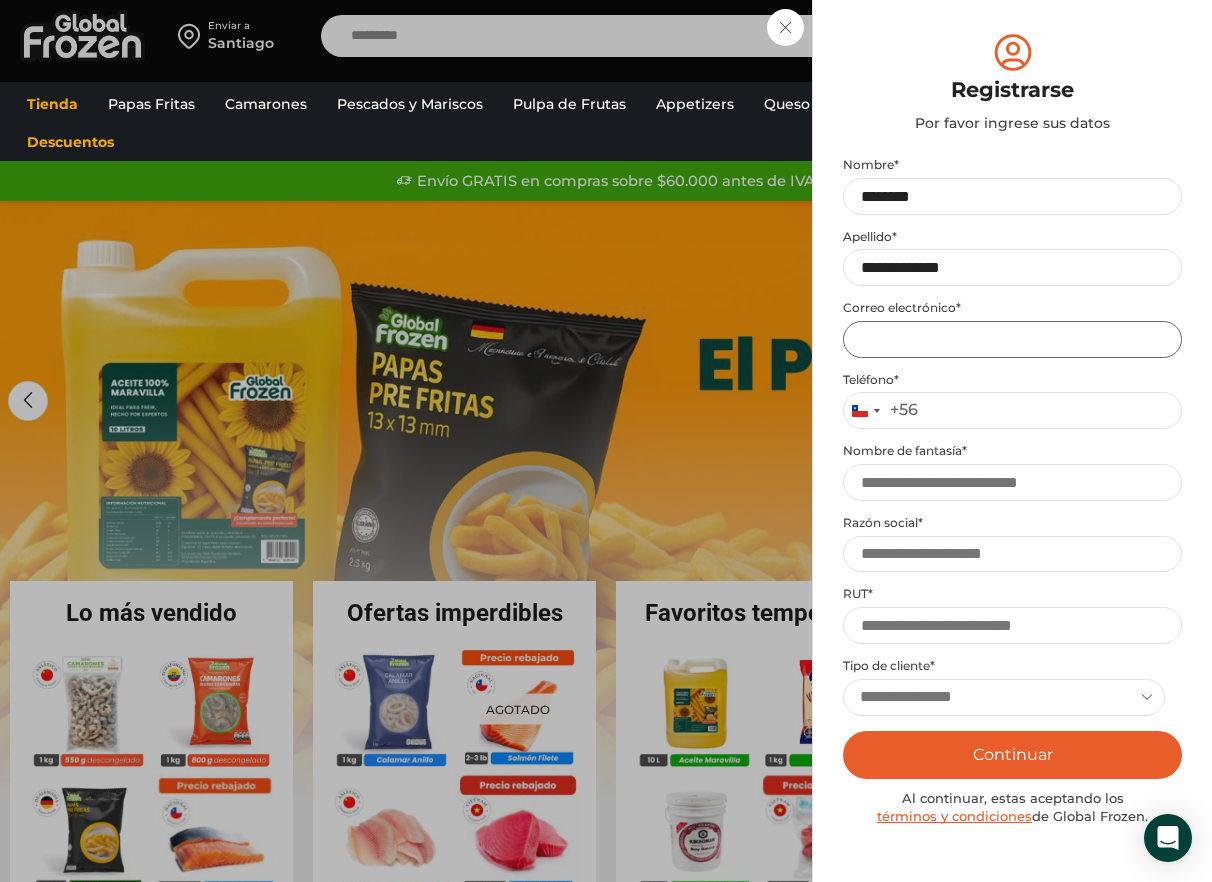 click on "Email address                                          *" at bounding box center (1012, 339) 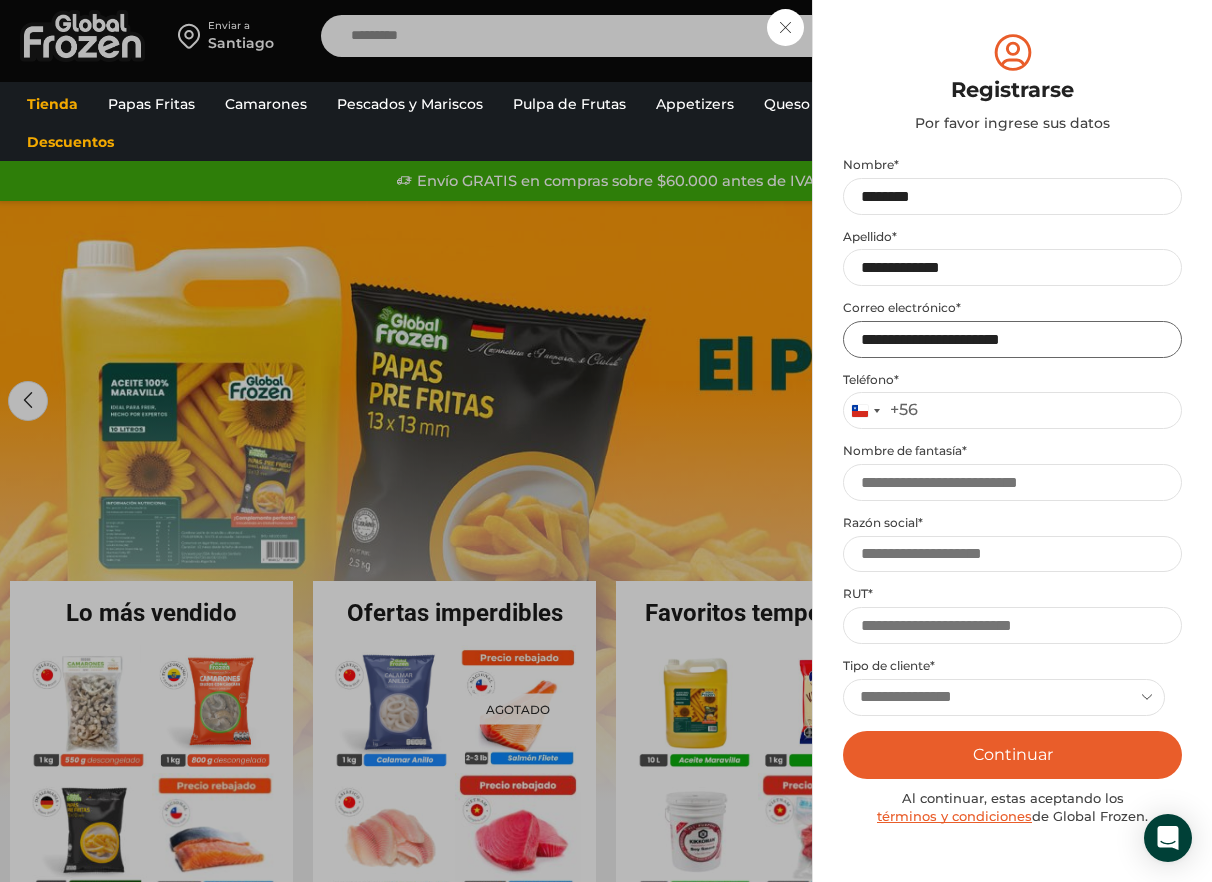 type on "**********" 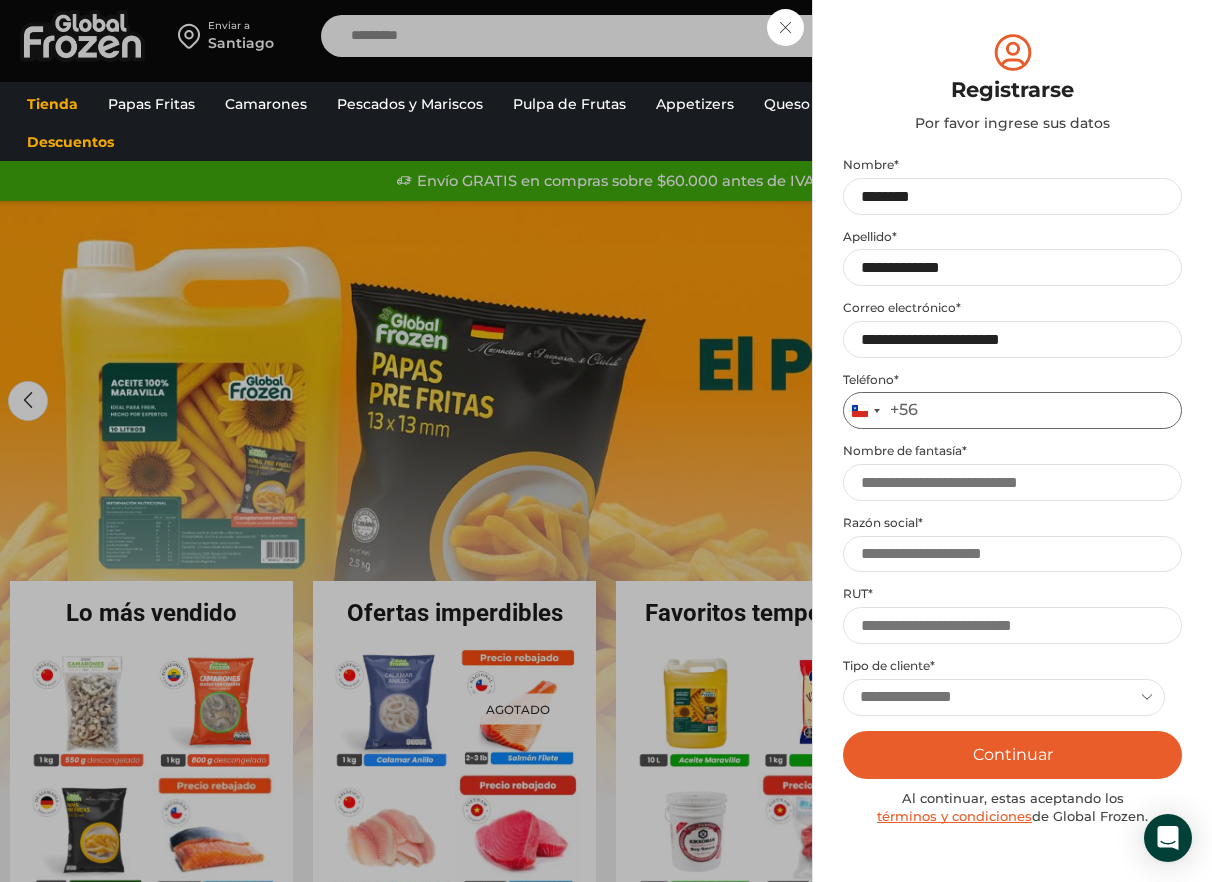 click on "Teléfono  *" at bounding box center [1012, 410] 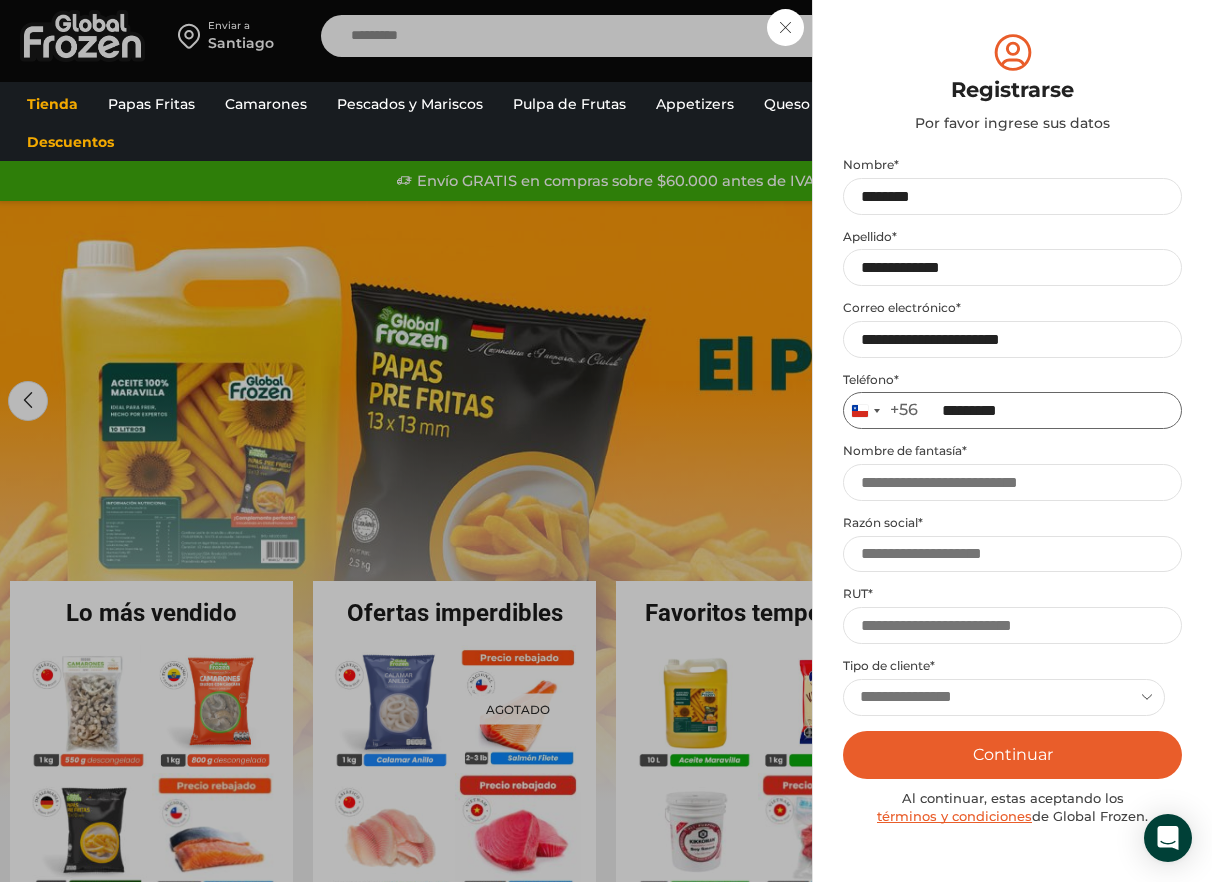 type on "*********" 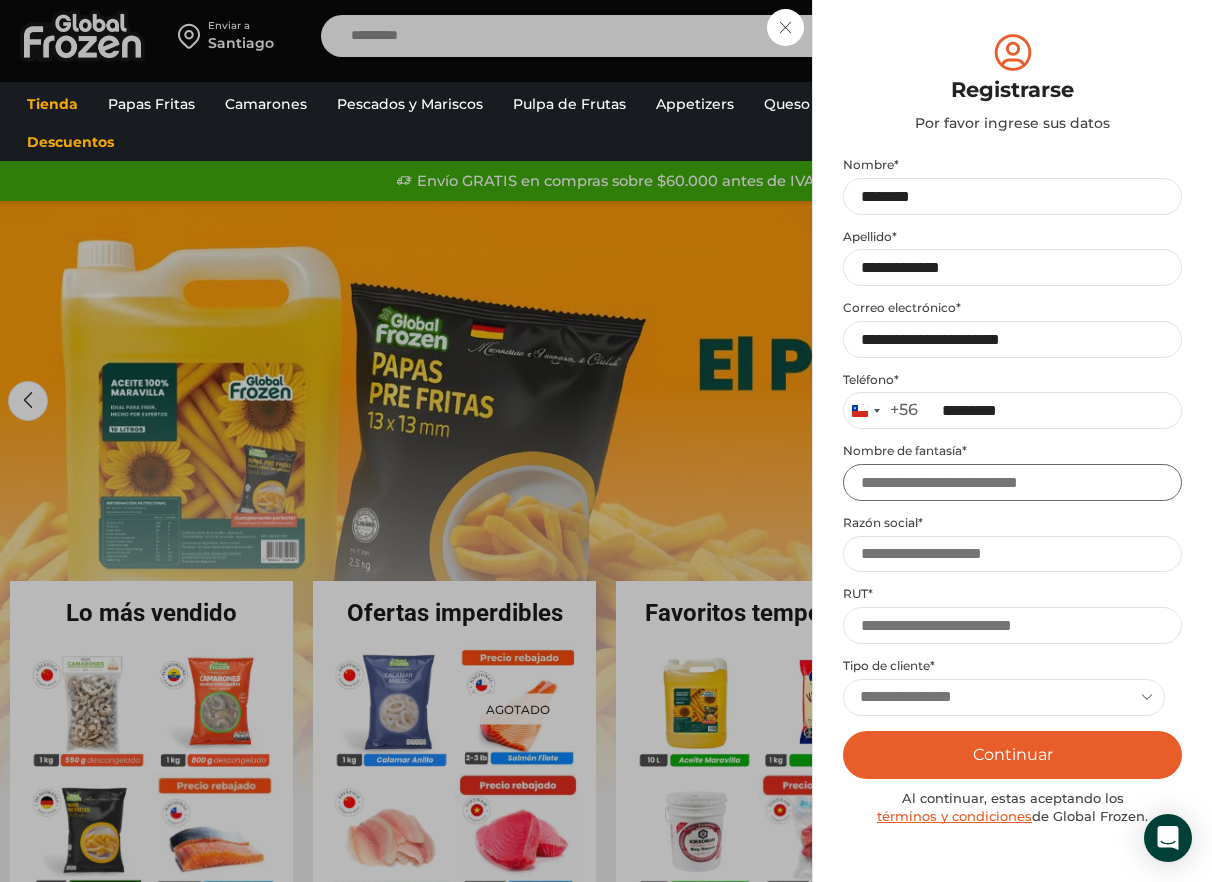 click on "Nombre de fantasía  *" at bounding box center (1012, 482) 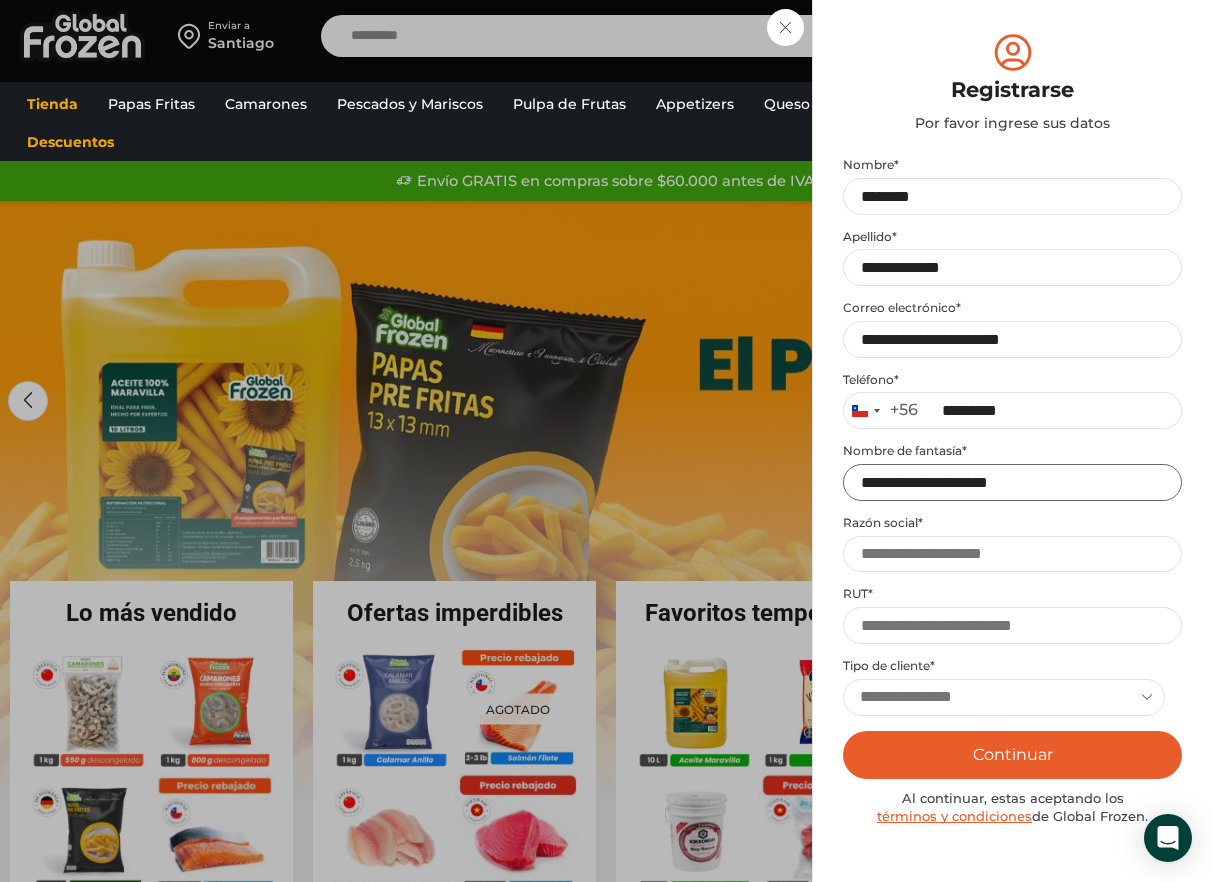 type on "**********" 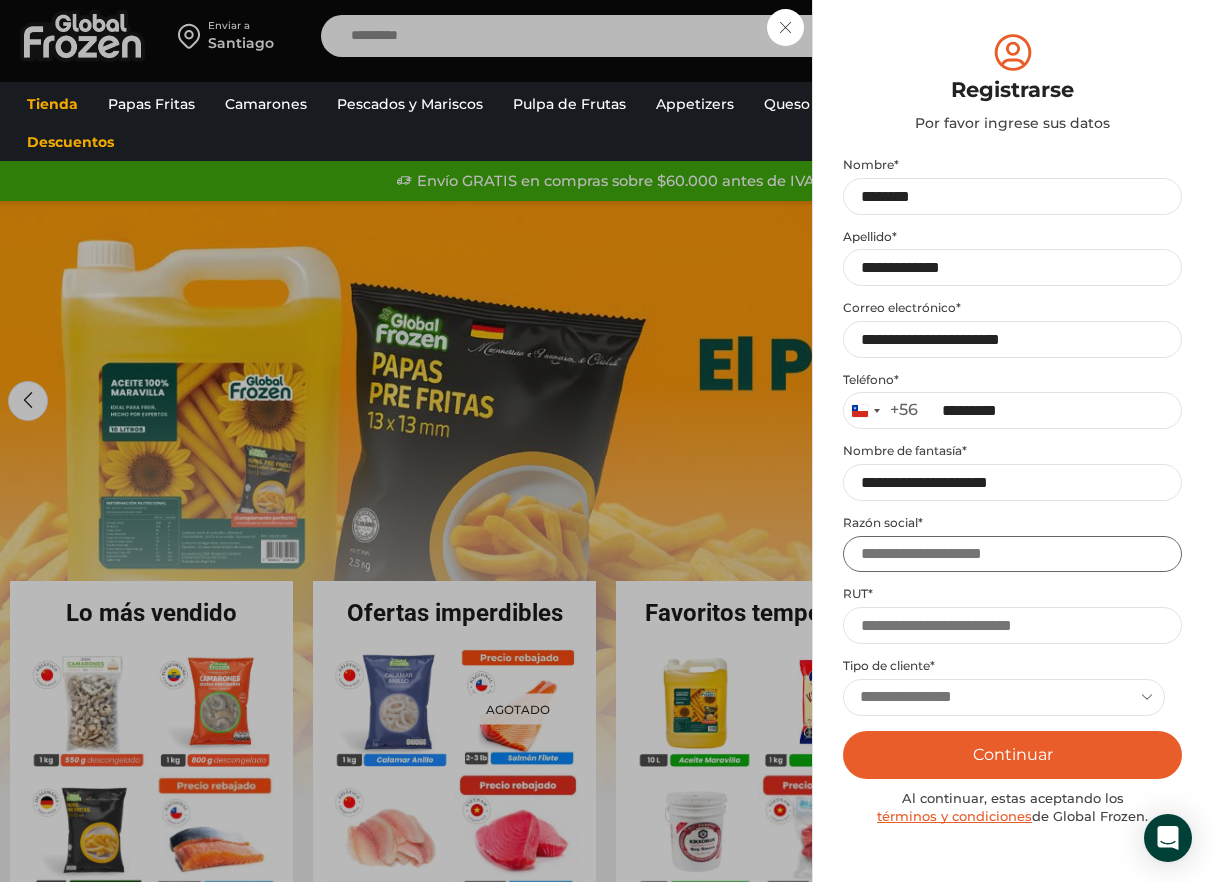 click on "Razón social  *" at bounding box center [1012, 554] 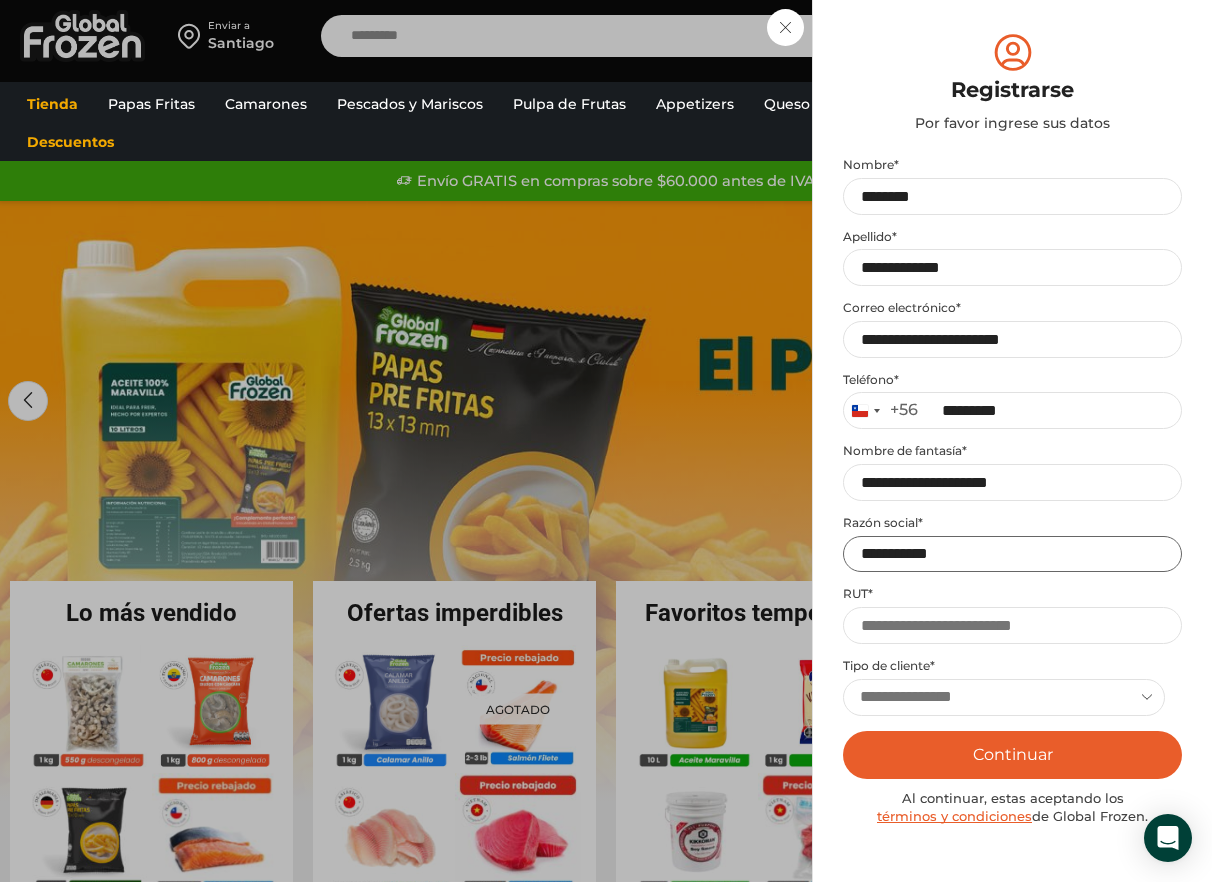 type on "**********" 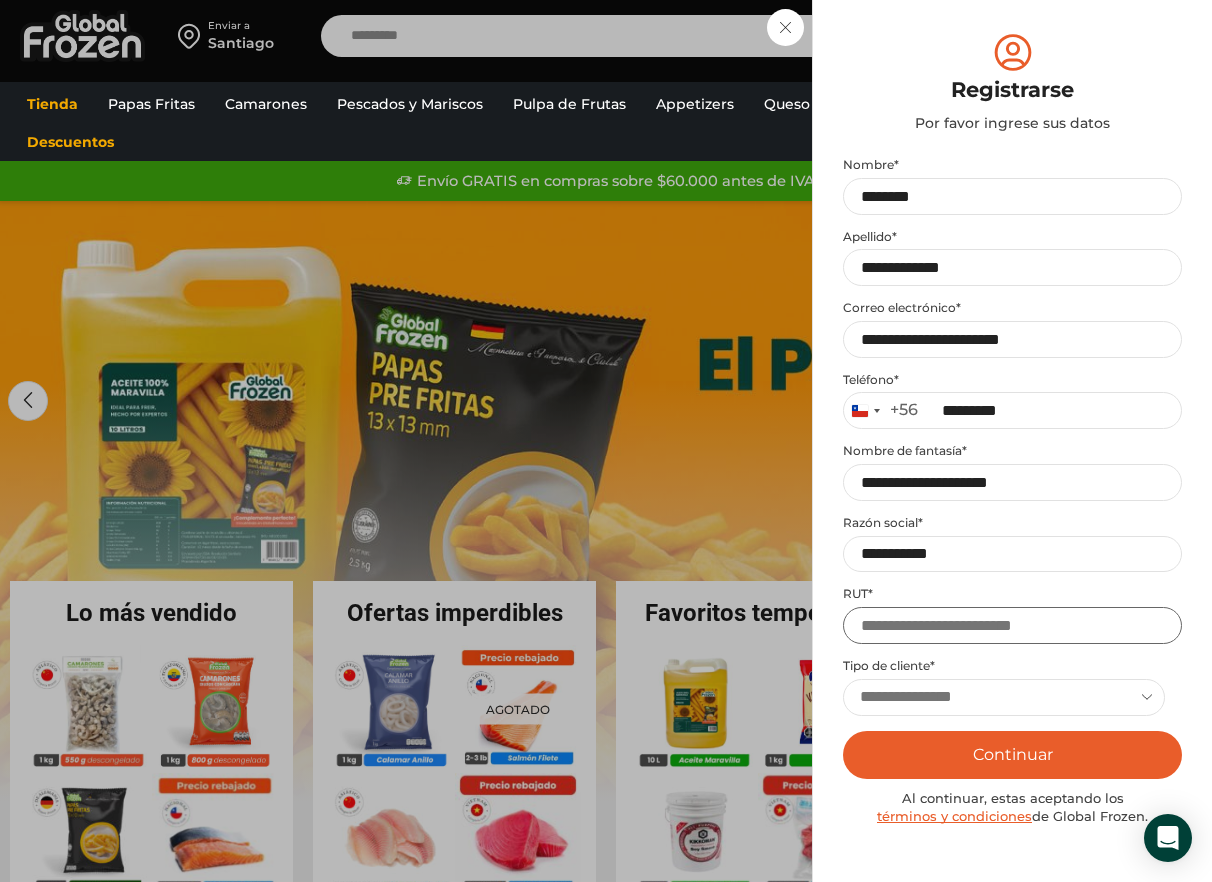 click on "RUT  *" at bounding box center [1012, 625] 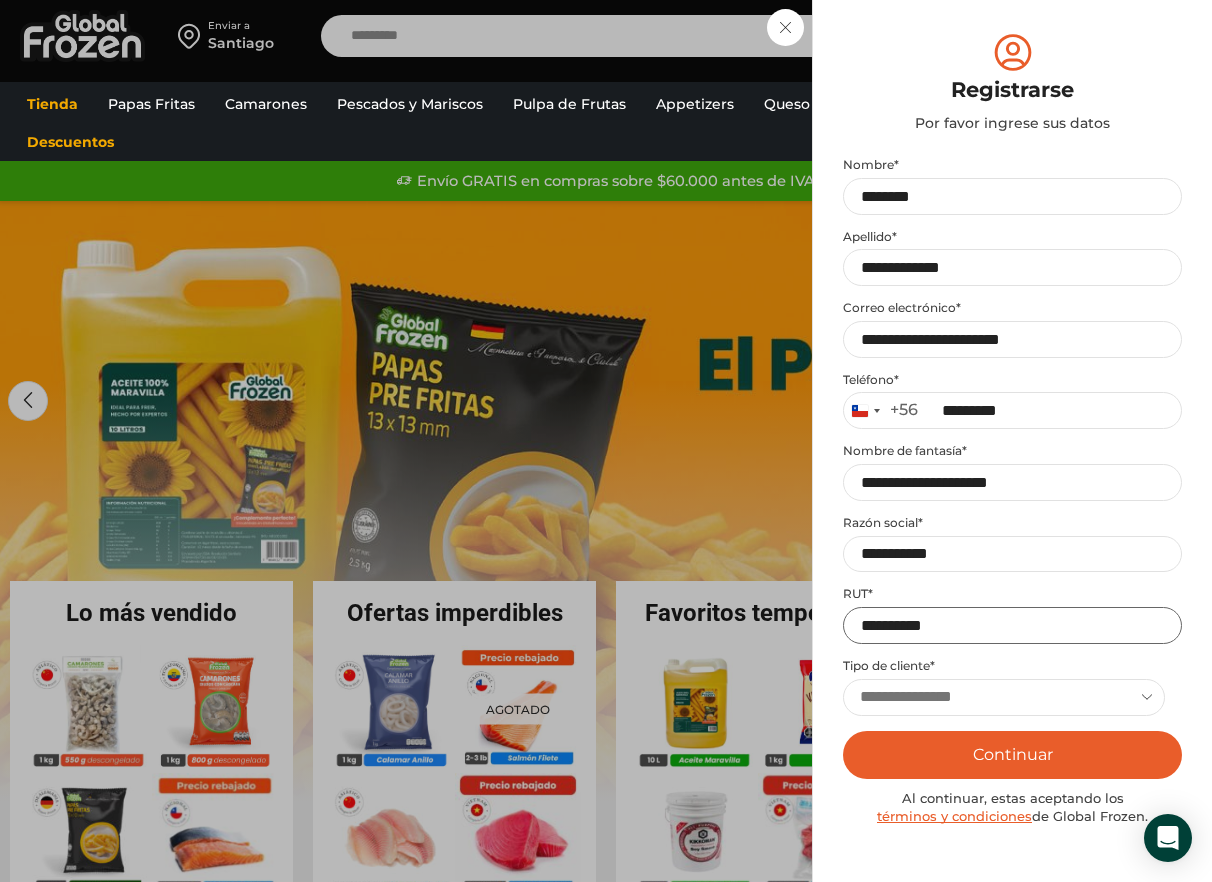 type on "**********" 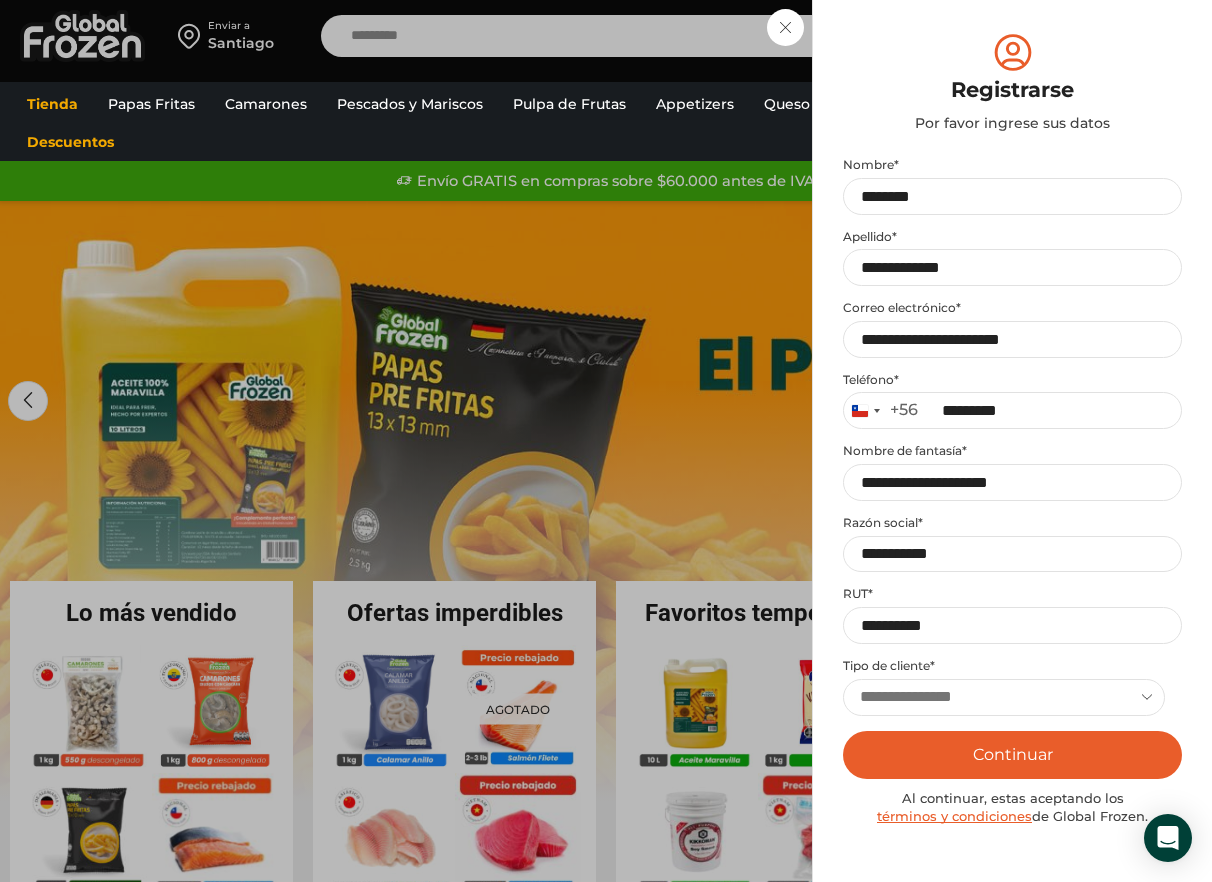 click on "**********" at bounding box center (1004, 697) 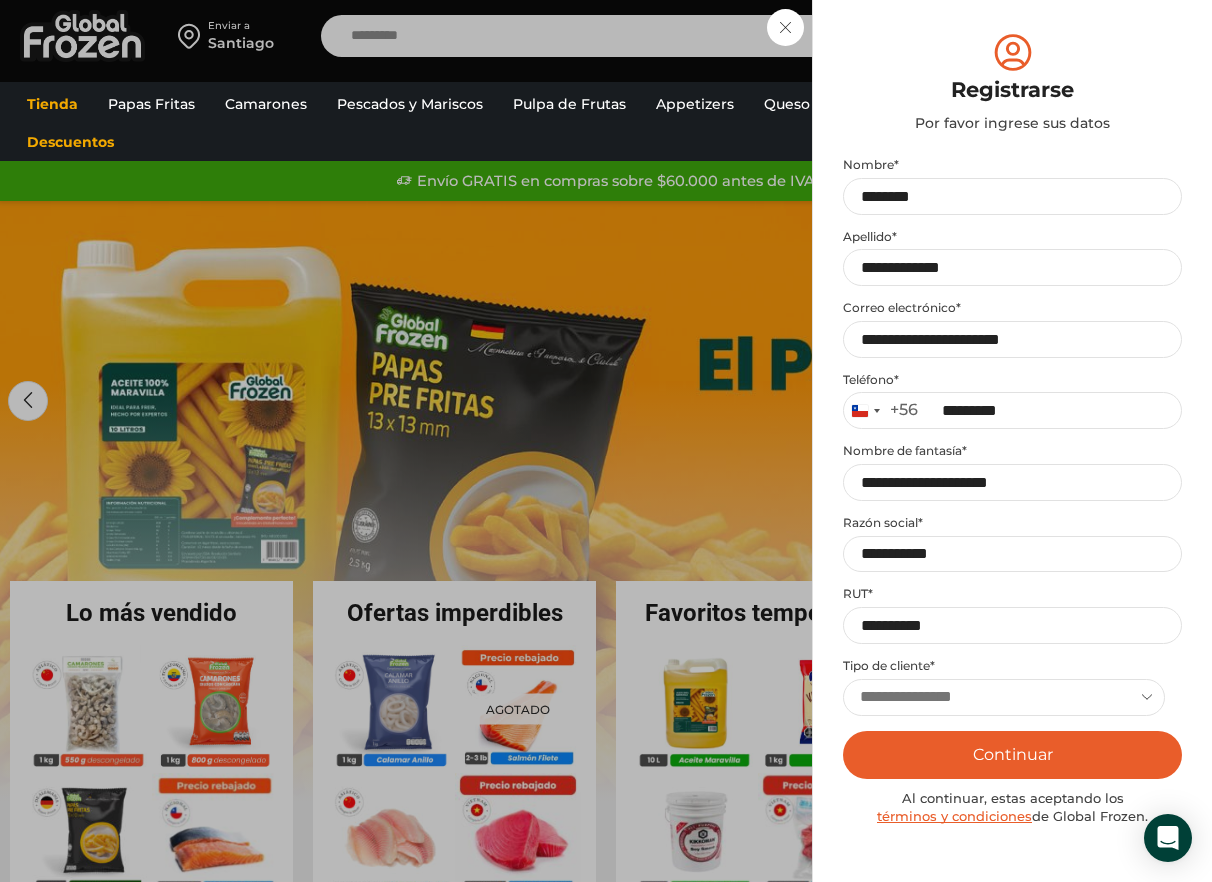 select on "******" 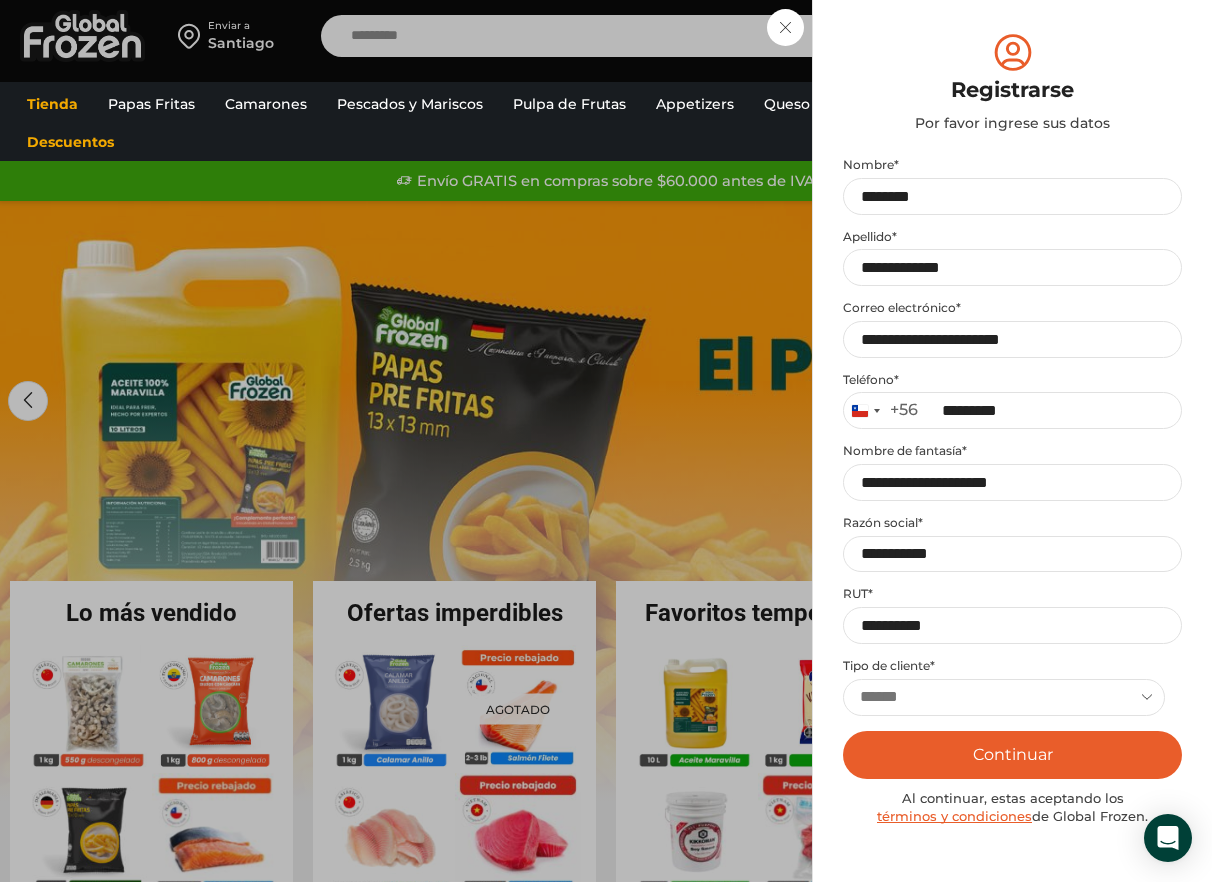 click on "******" at bounding box center (0, 0) 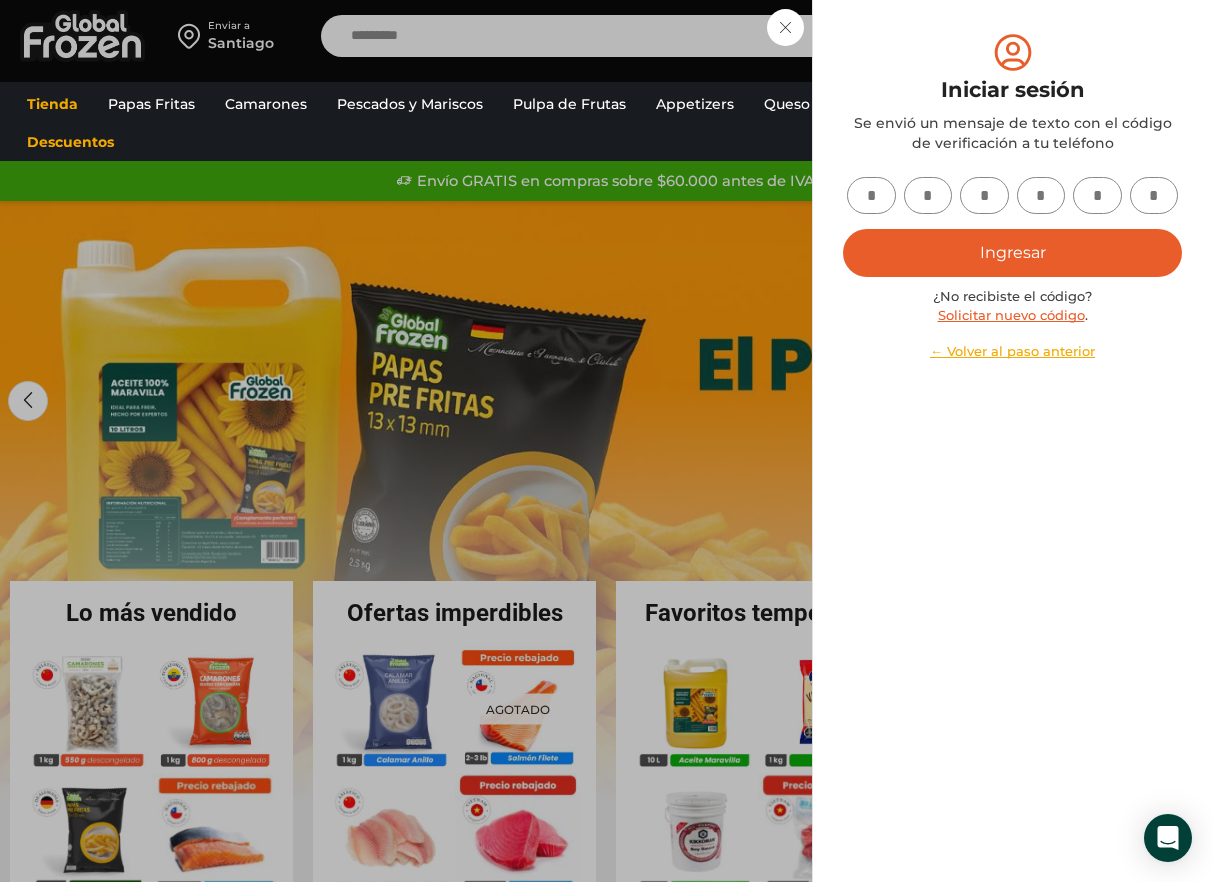 click at bounding box center [871, 195] 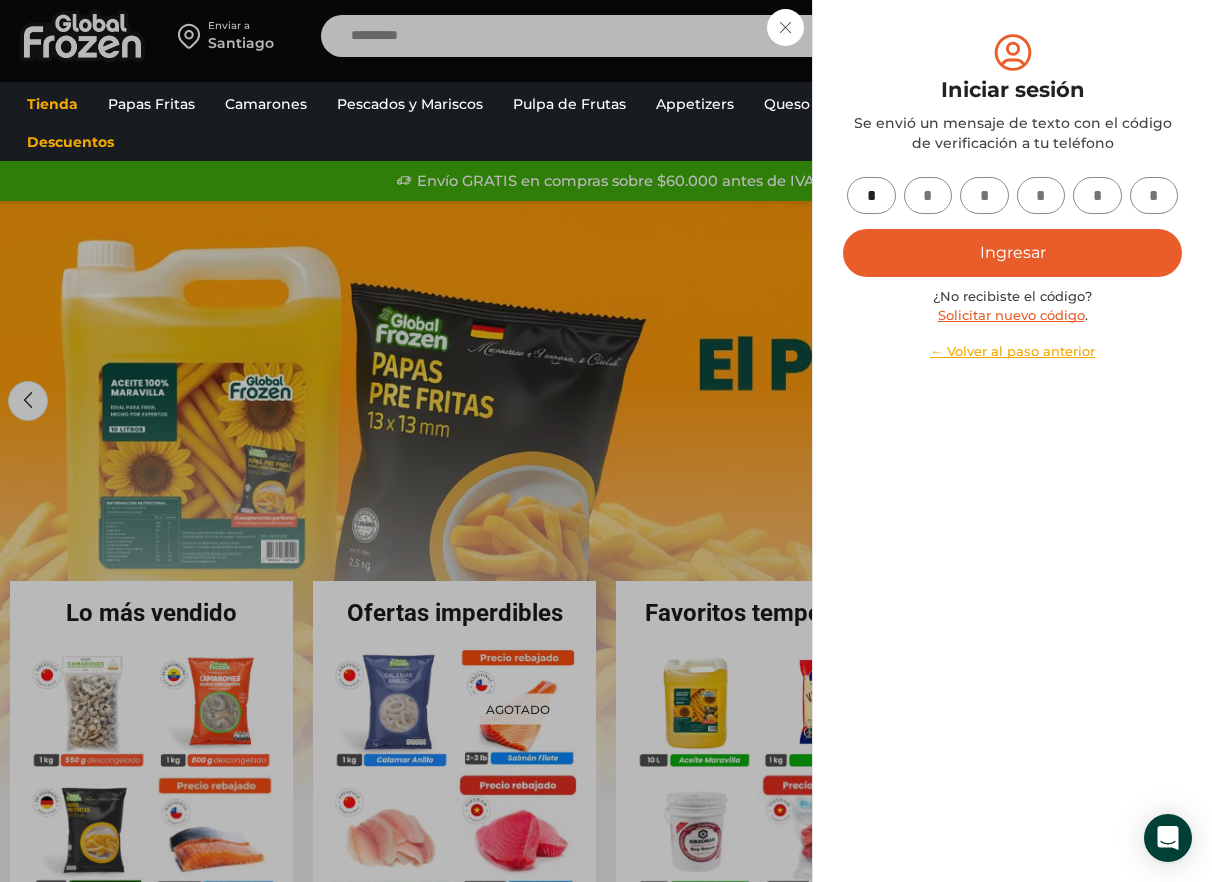 type on "*" 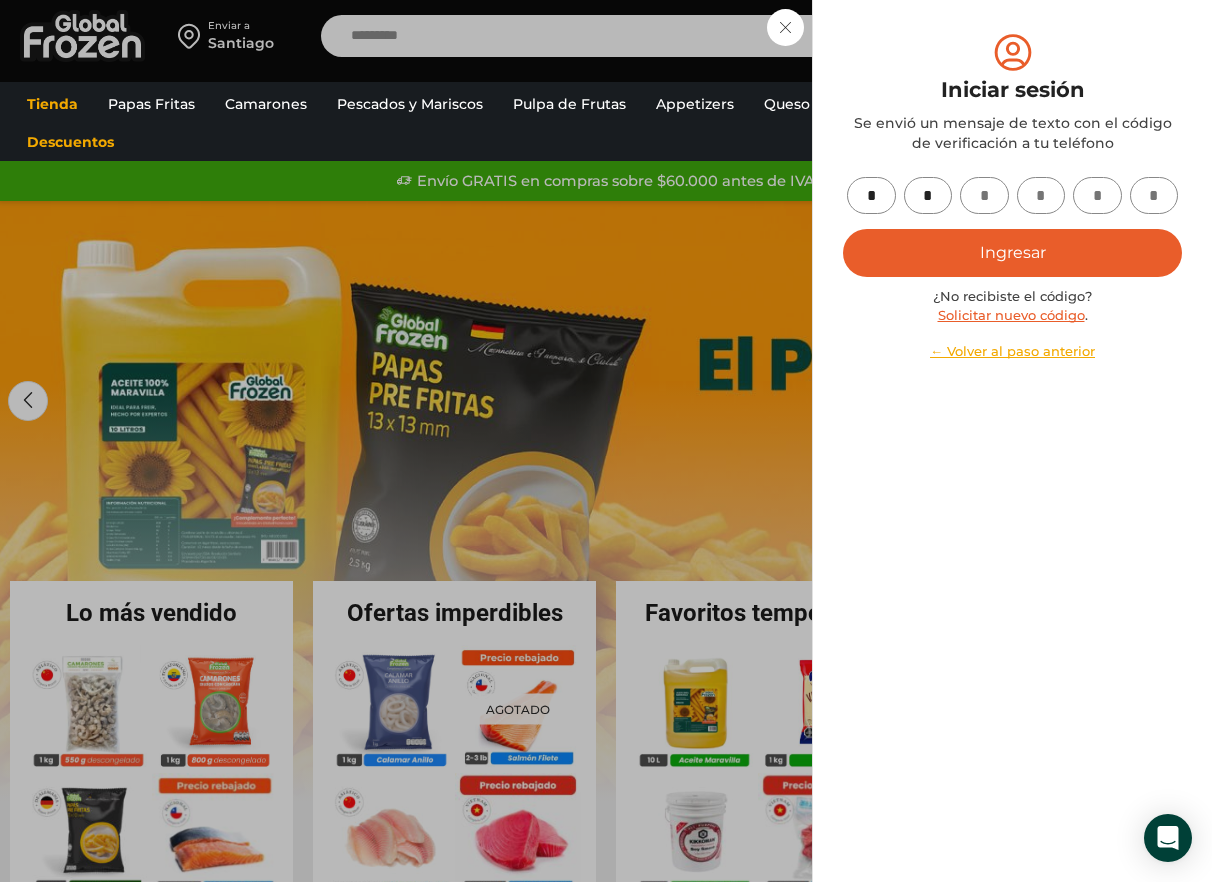 type on "*" 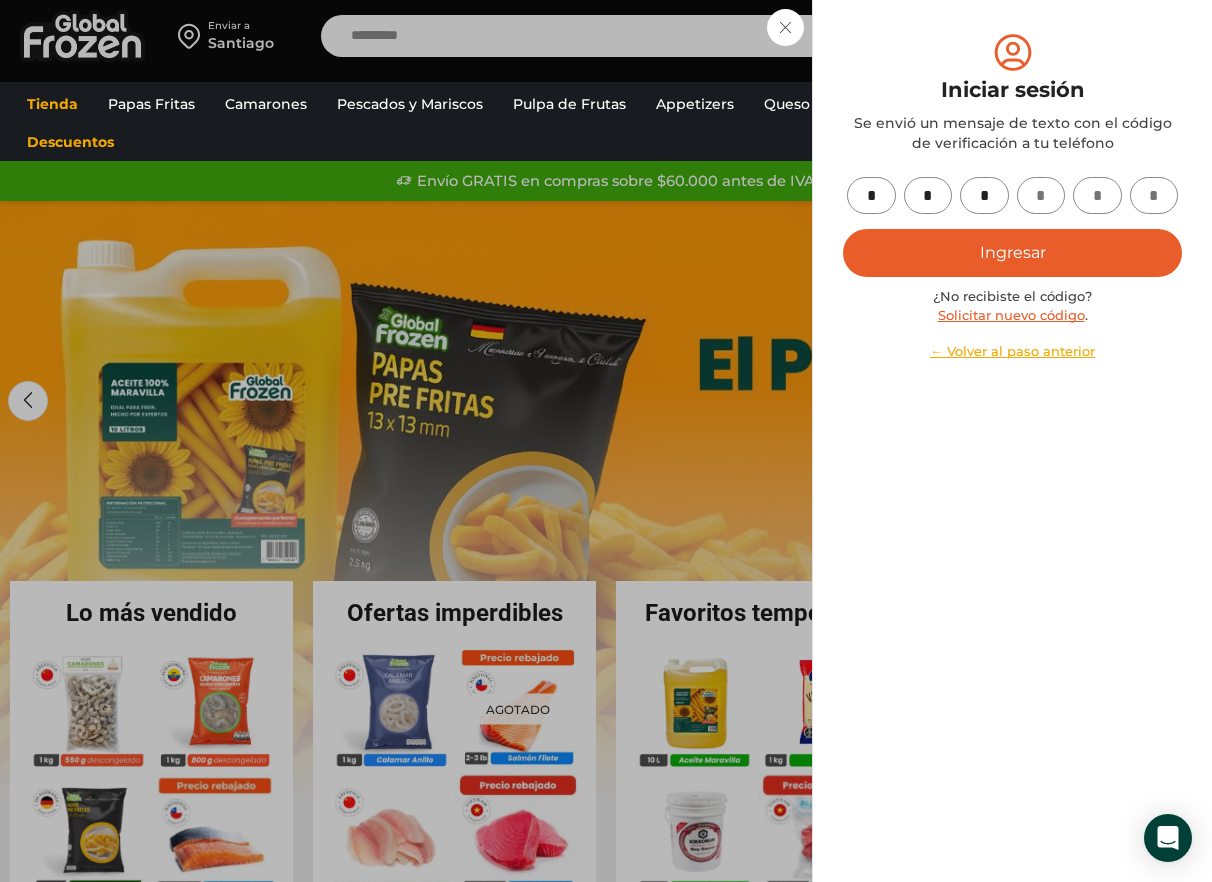 type on "*" 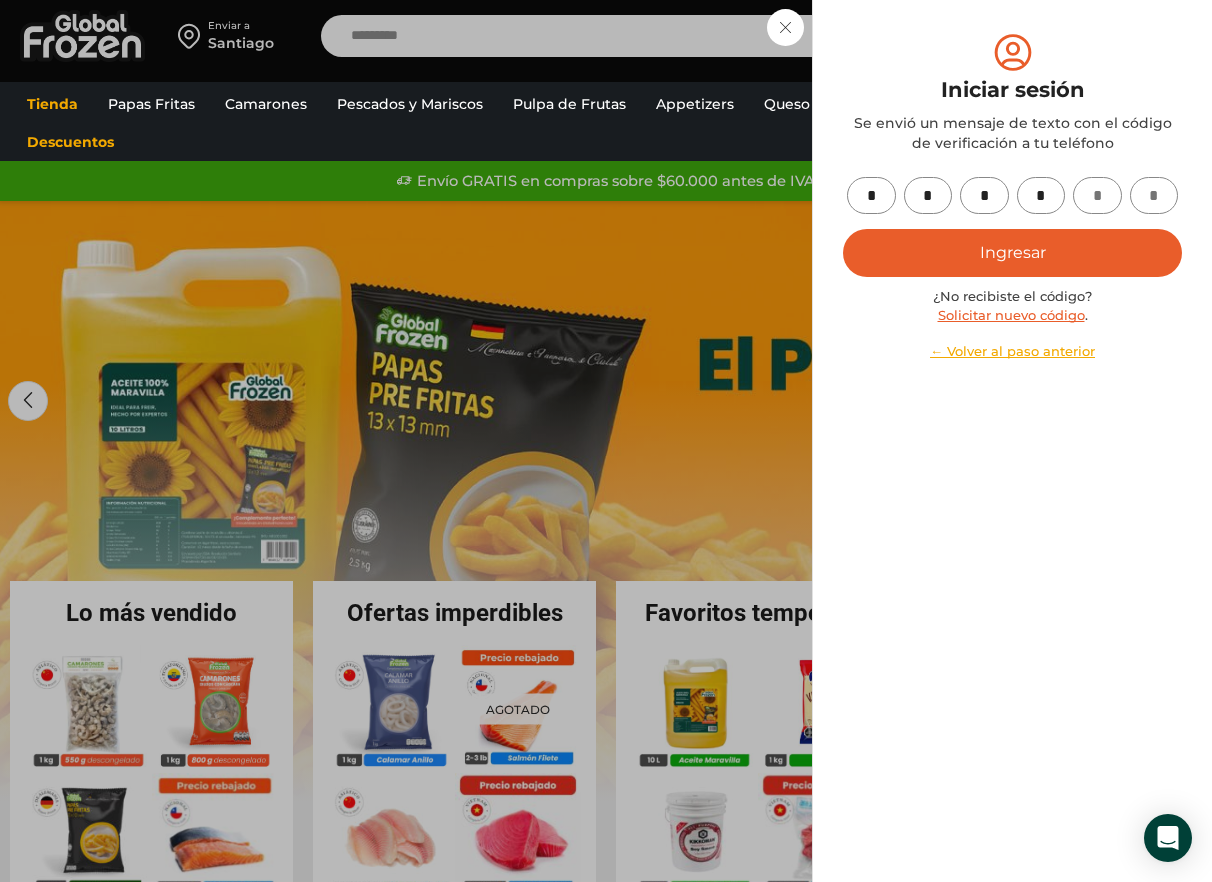 type on "*" 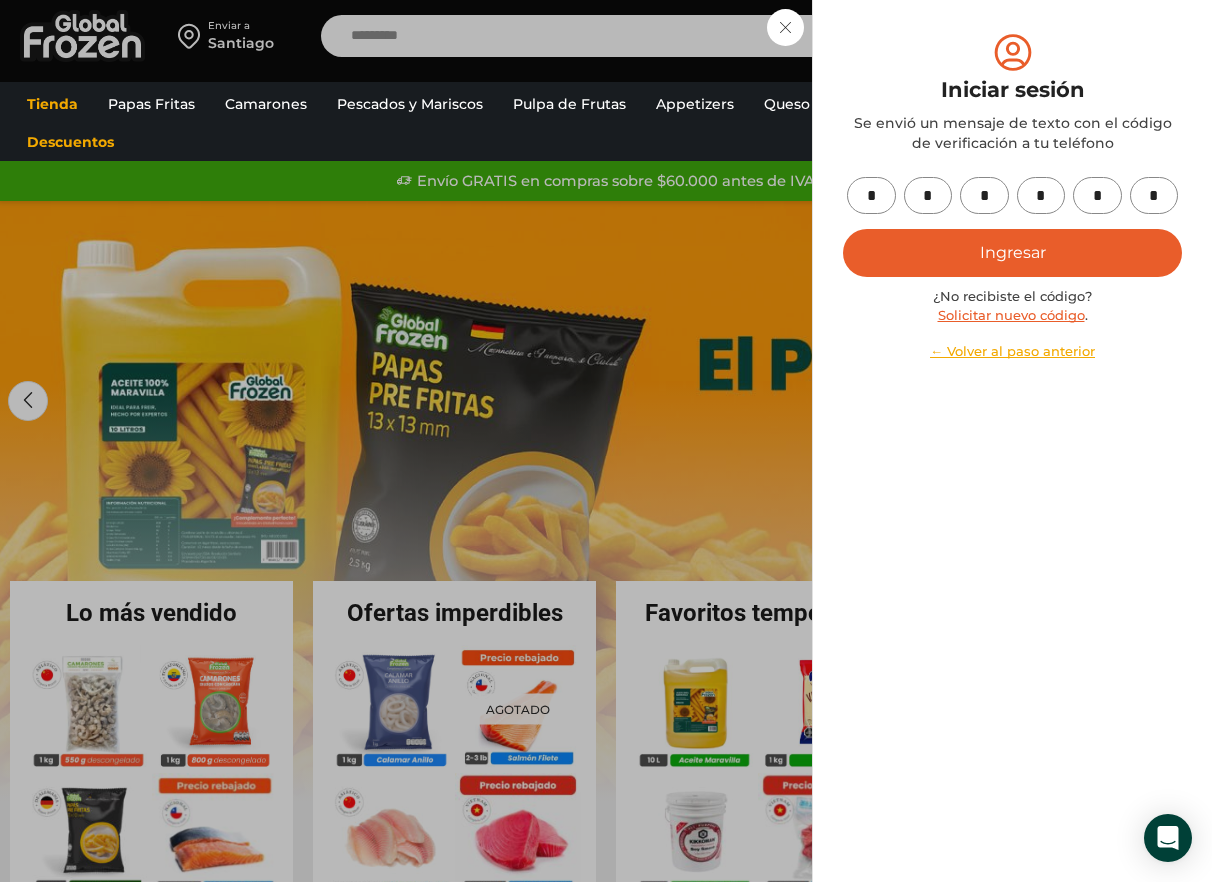 type on "*" 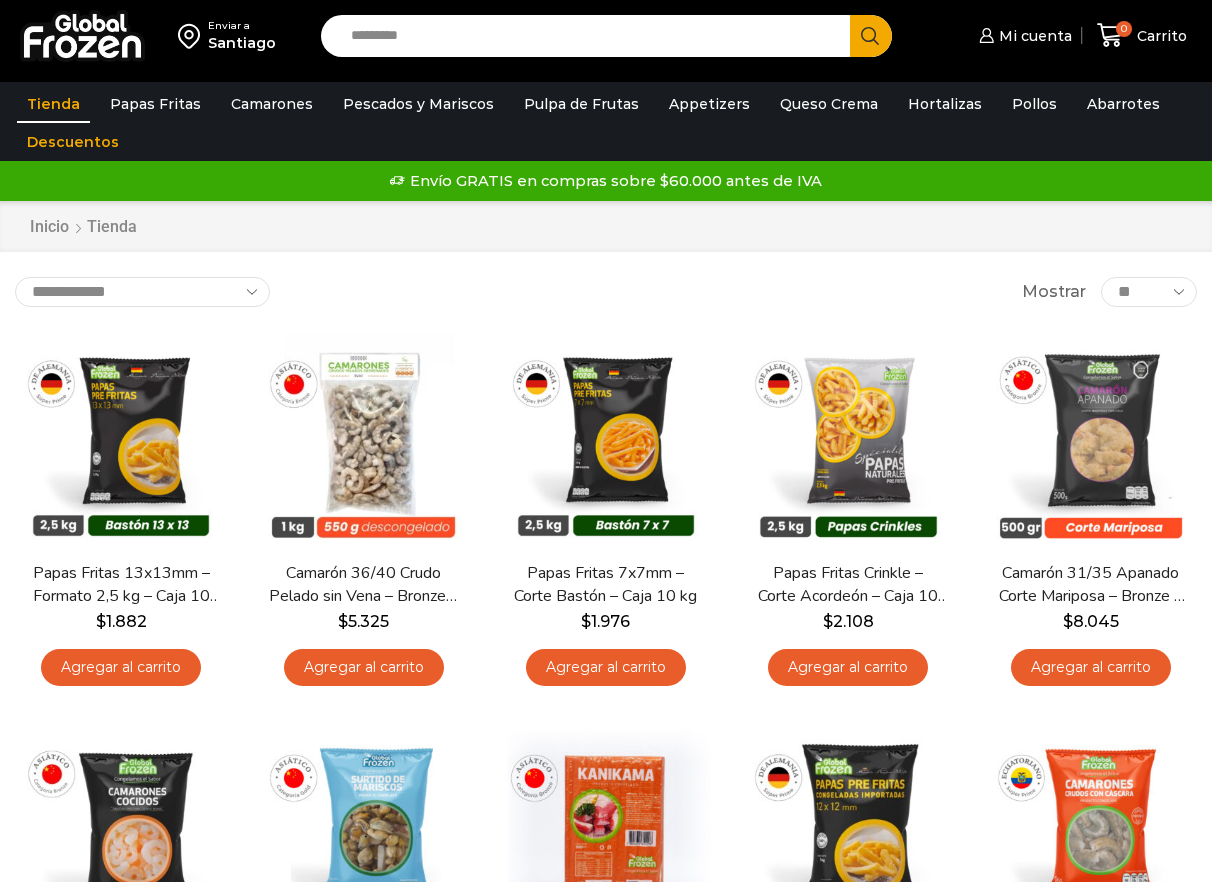 scroll, scrollTop: 0, scrollLeft: 0, axis: both 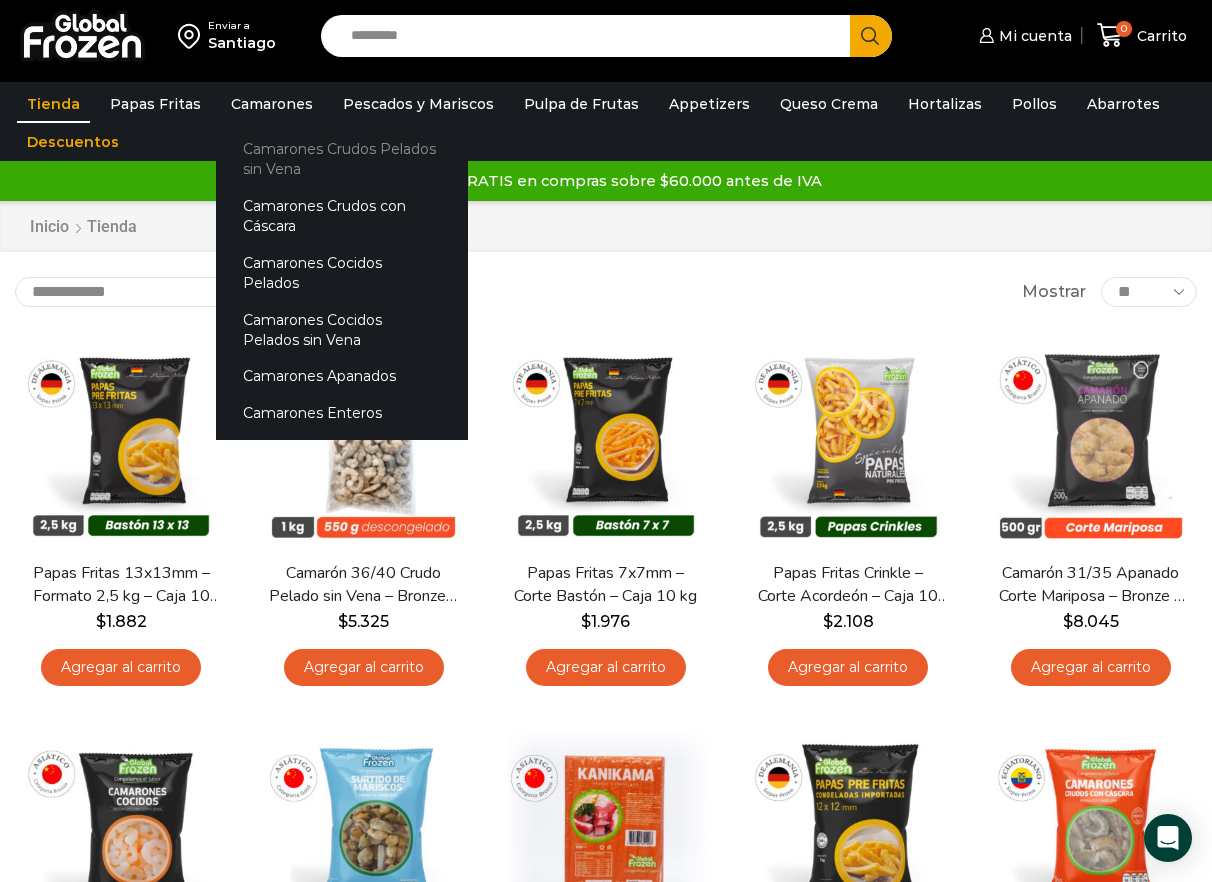 click on "Camarones Crudos Pelados sin Vena" at bounding box center (342, 159) 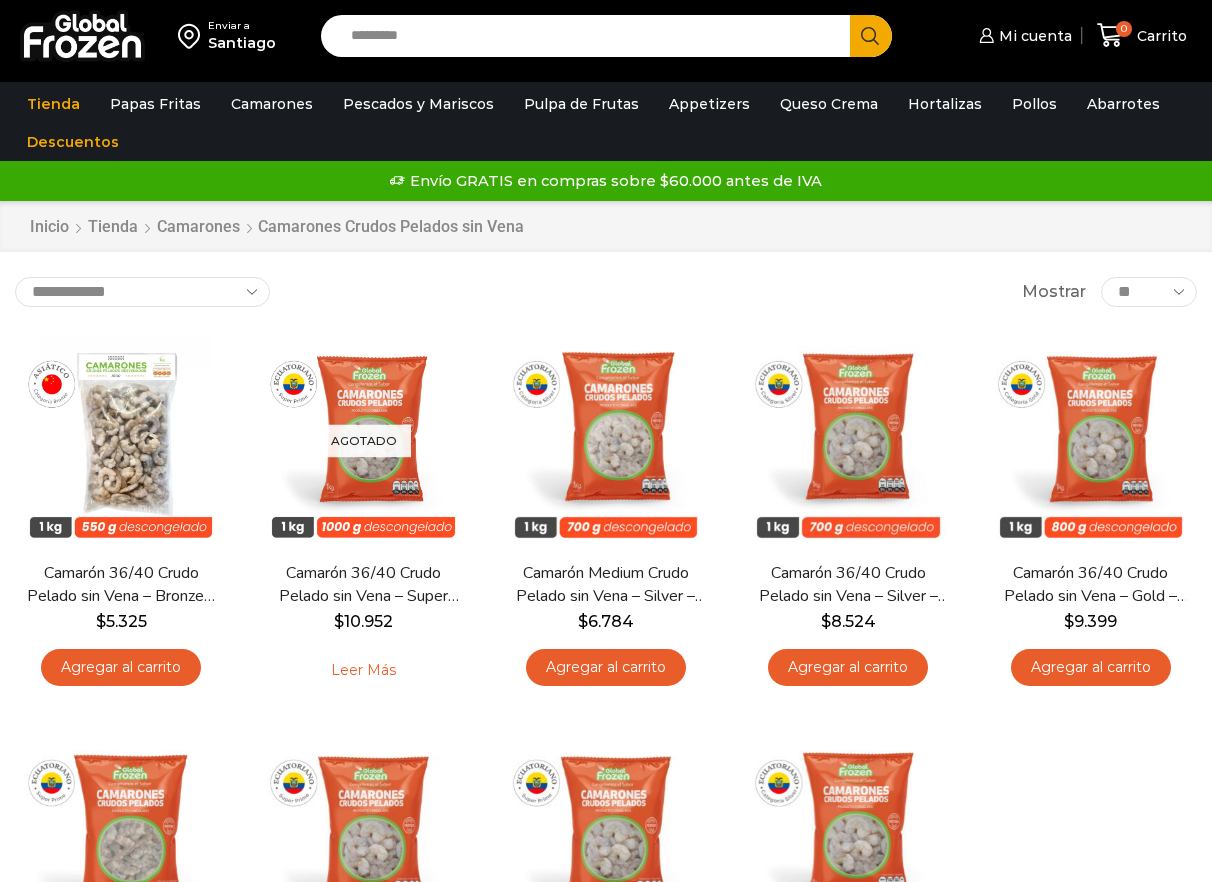 scroll, scrollTop: 0, scrollLeft: 0, axis: both 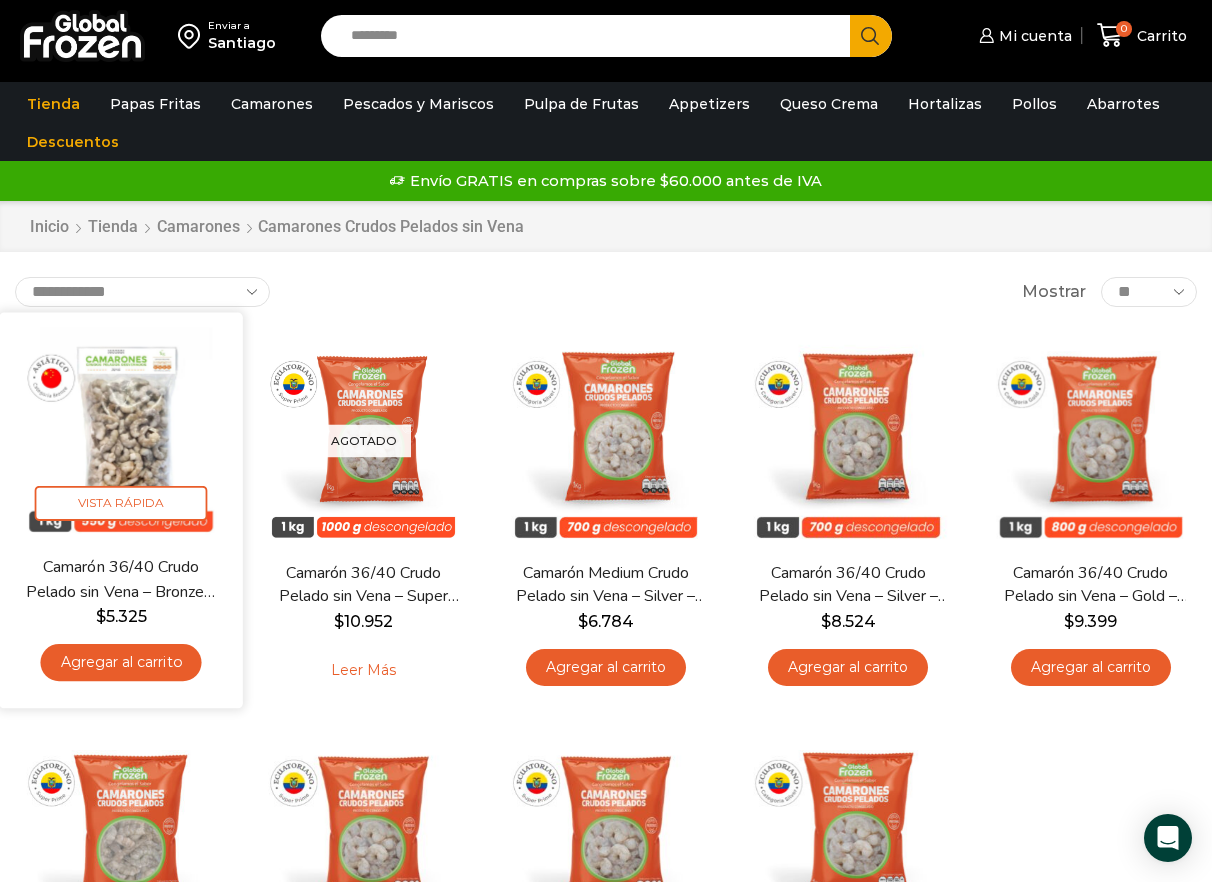 click on "Agregar al carrito" at bounding box center (121, 663) 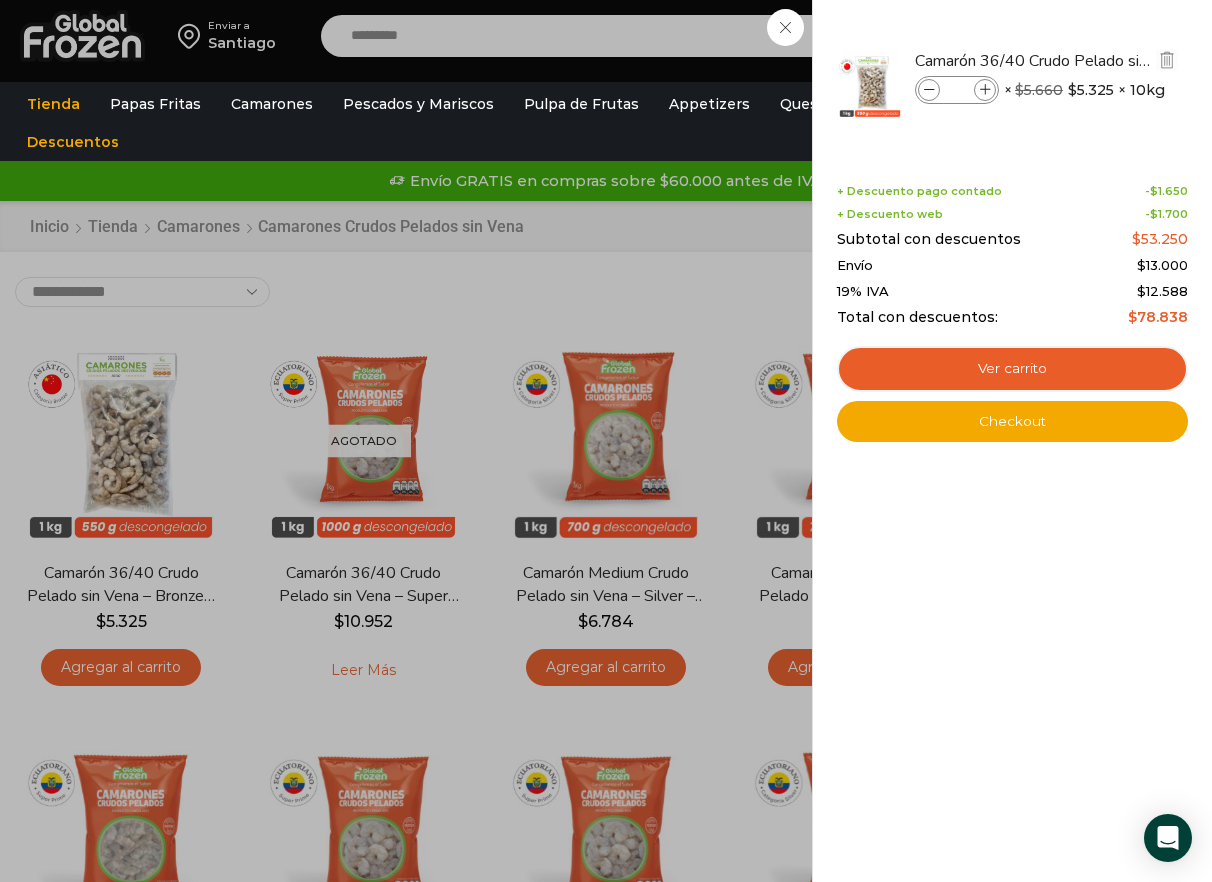 click at bounding box center [985, 90] 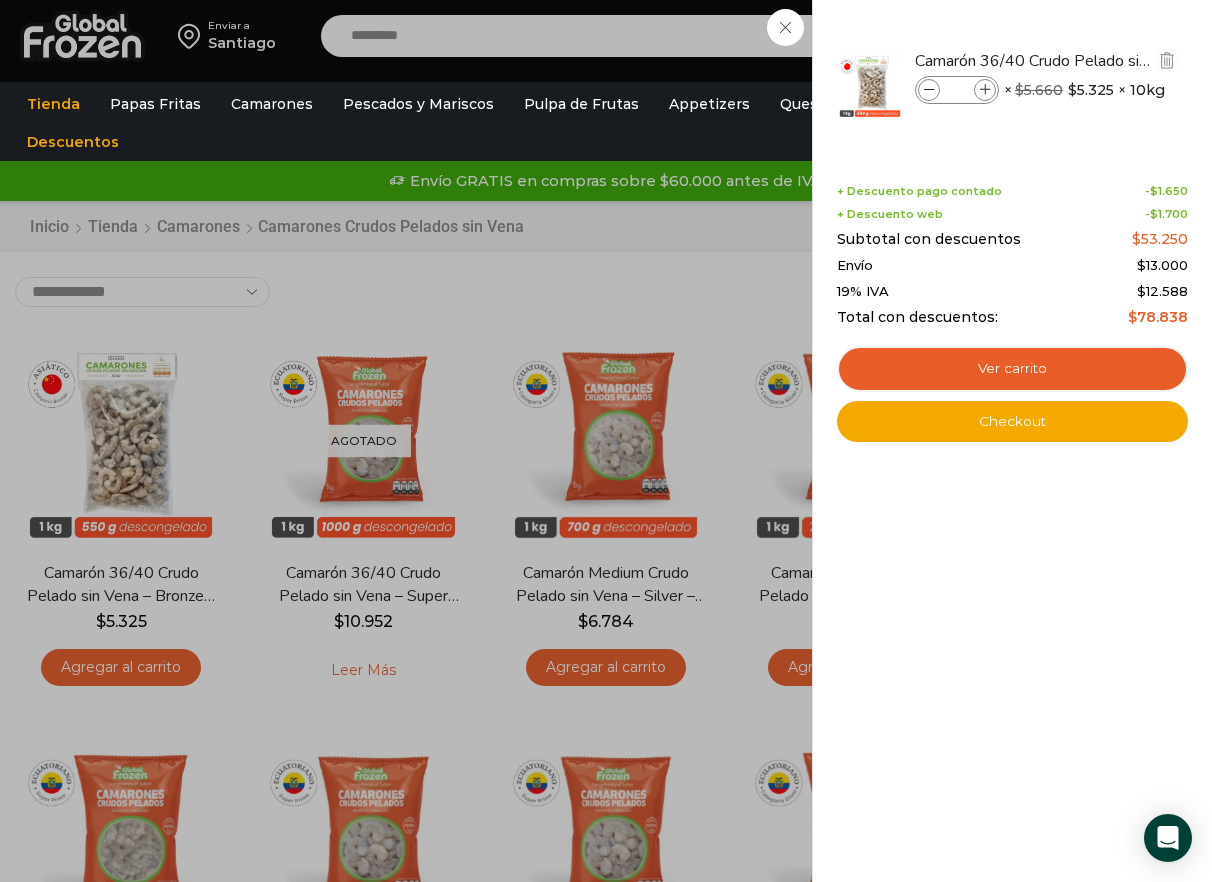 type on "*" 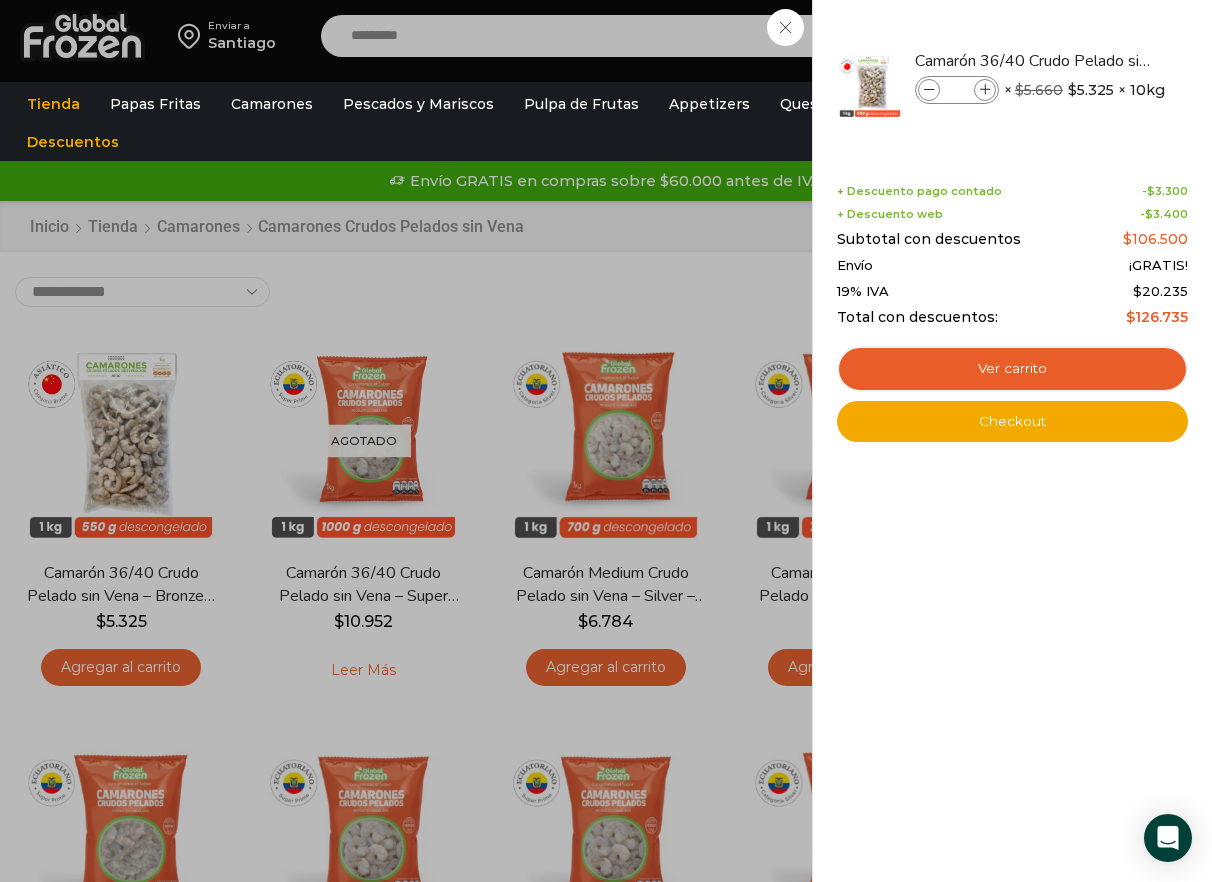 click on "Ver carrito" at bounding box center (1012, 369) 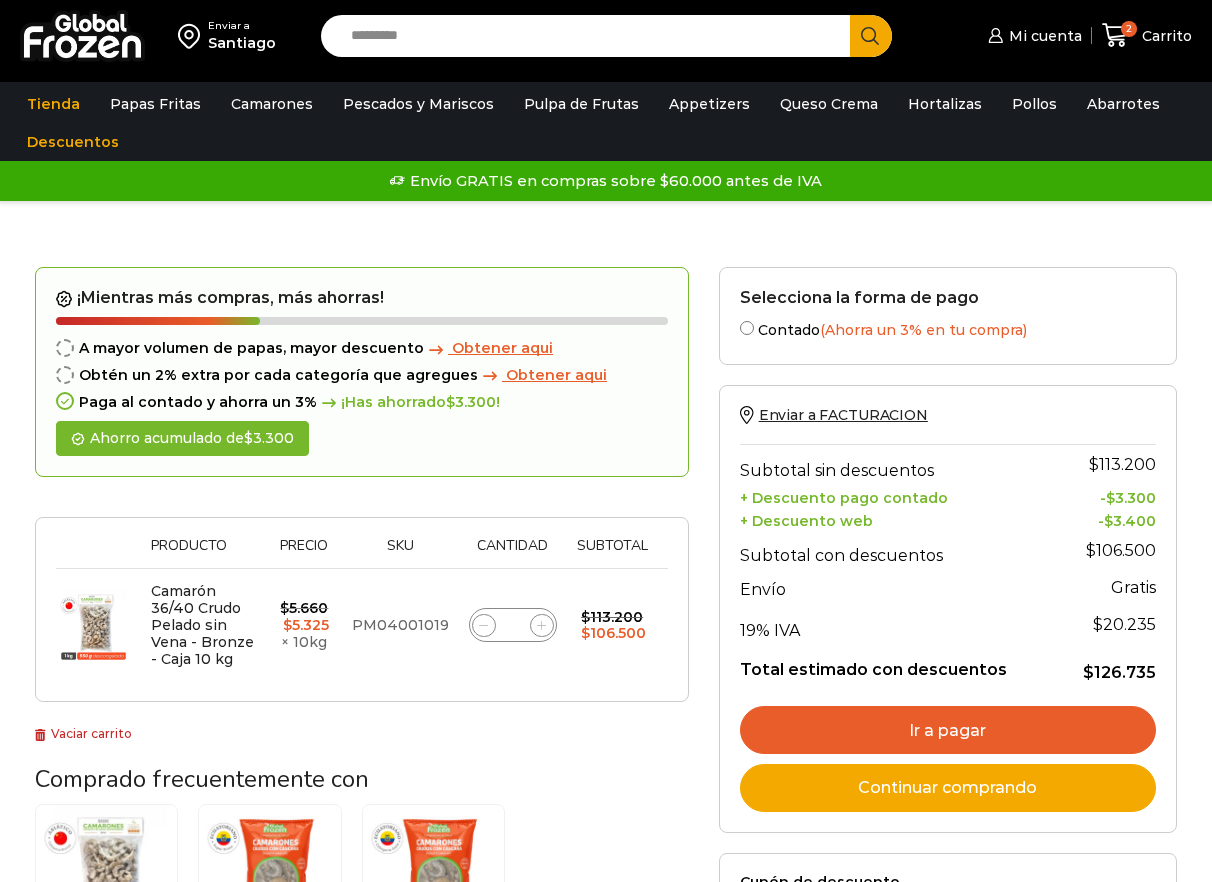 scroll, scrollTop: 0, scrollLeft: 0, axis: both 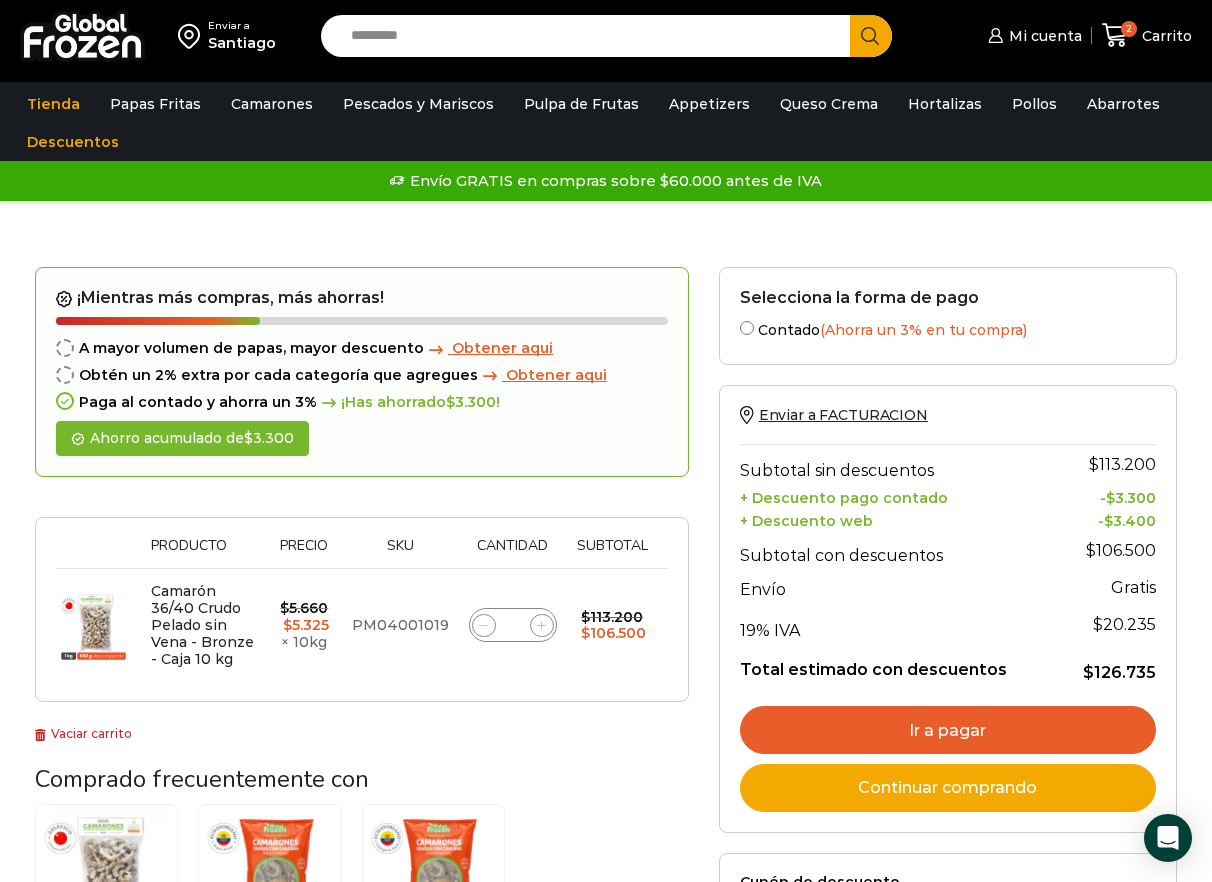 click on "Ir a pagar" at bounding box center (948, 730) 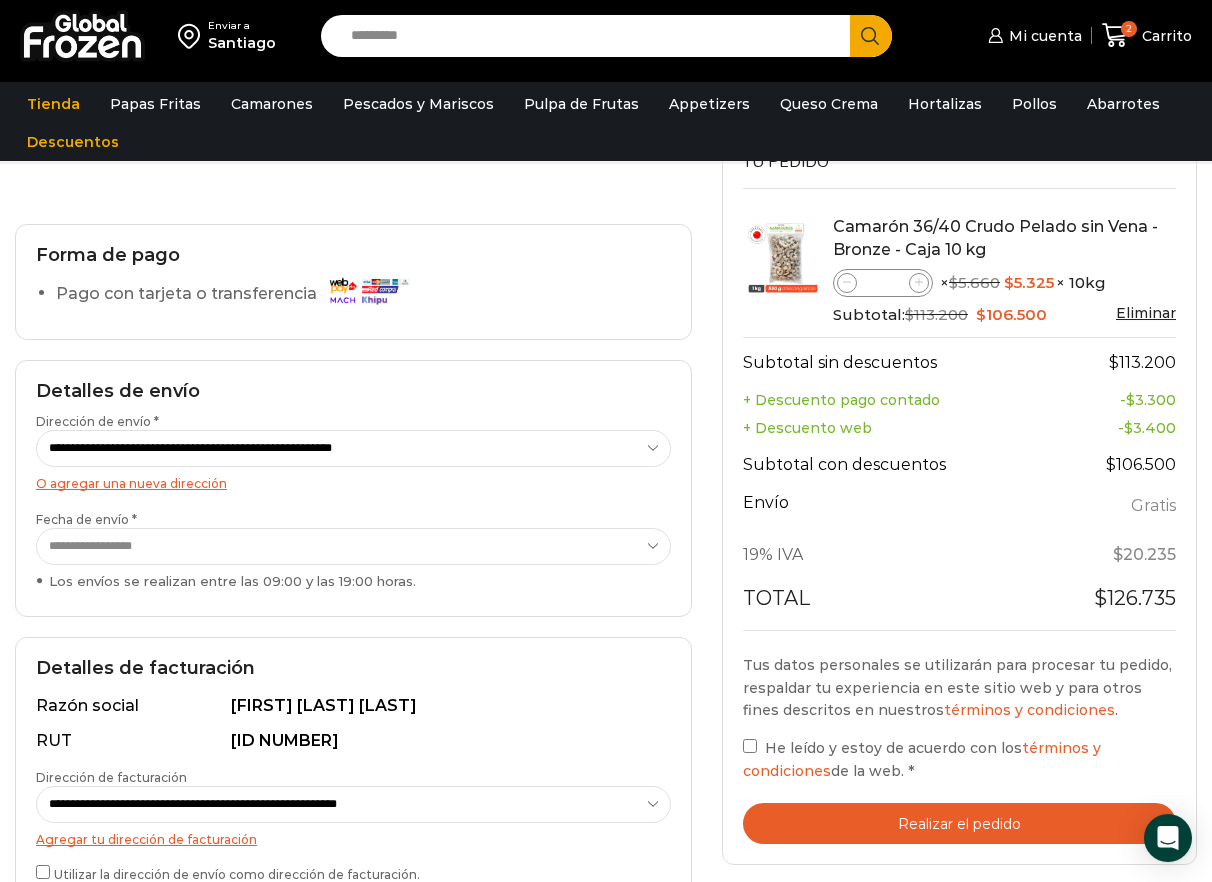 scroll, scrollTop: 204, scrollLeft: 0, axis: vertical 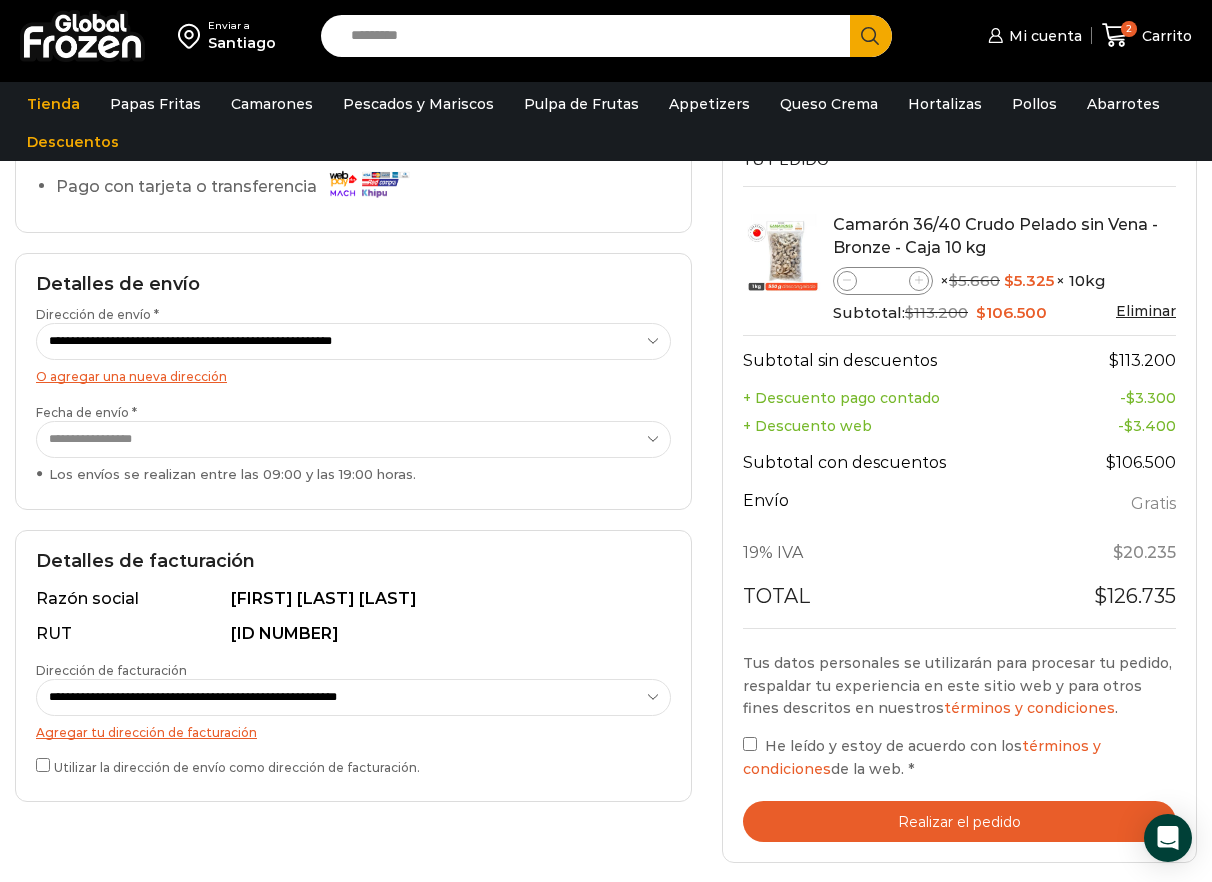click on "Realizar el pedido" at bounding box center [959, 821] 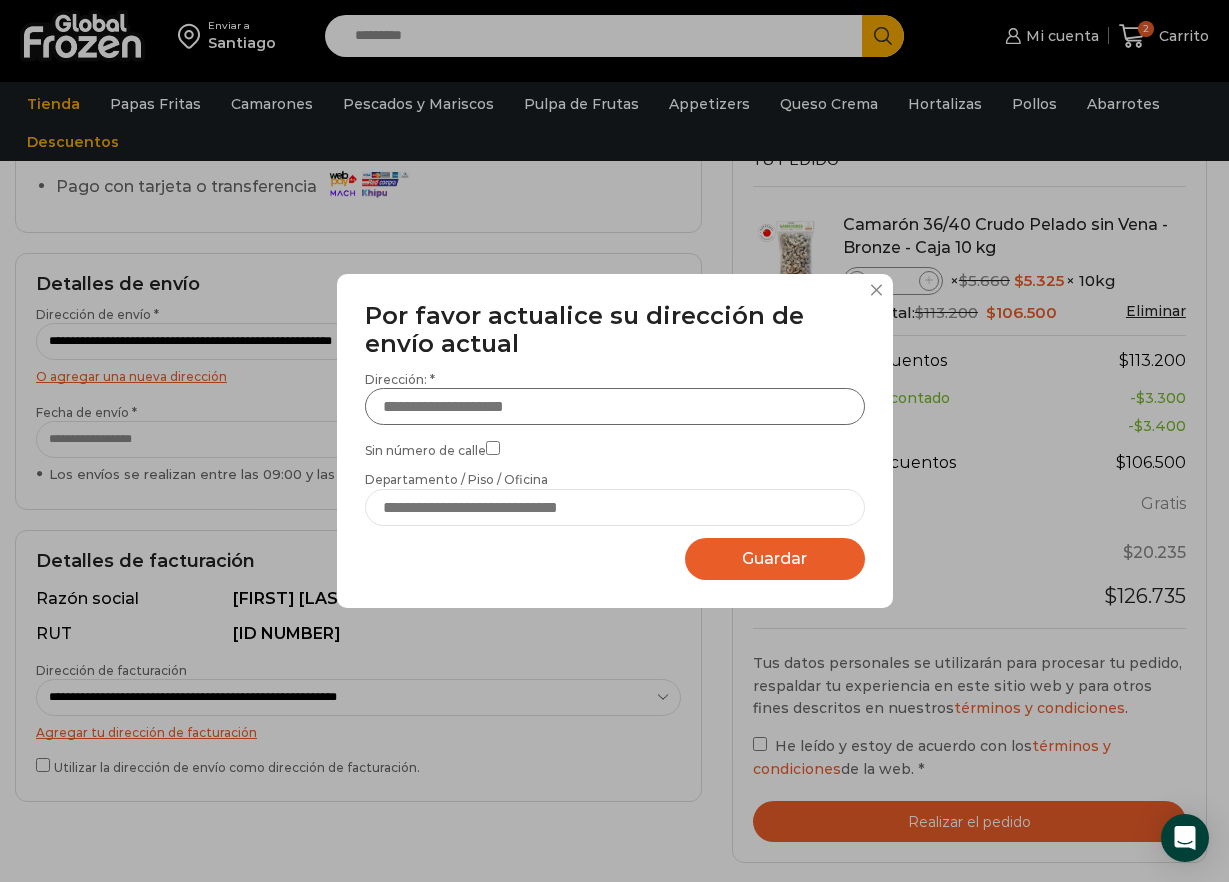 click on "Dirección: *" at bounding box center (615, 406) 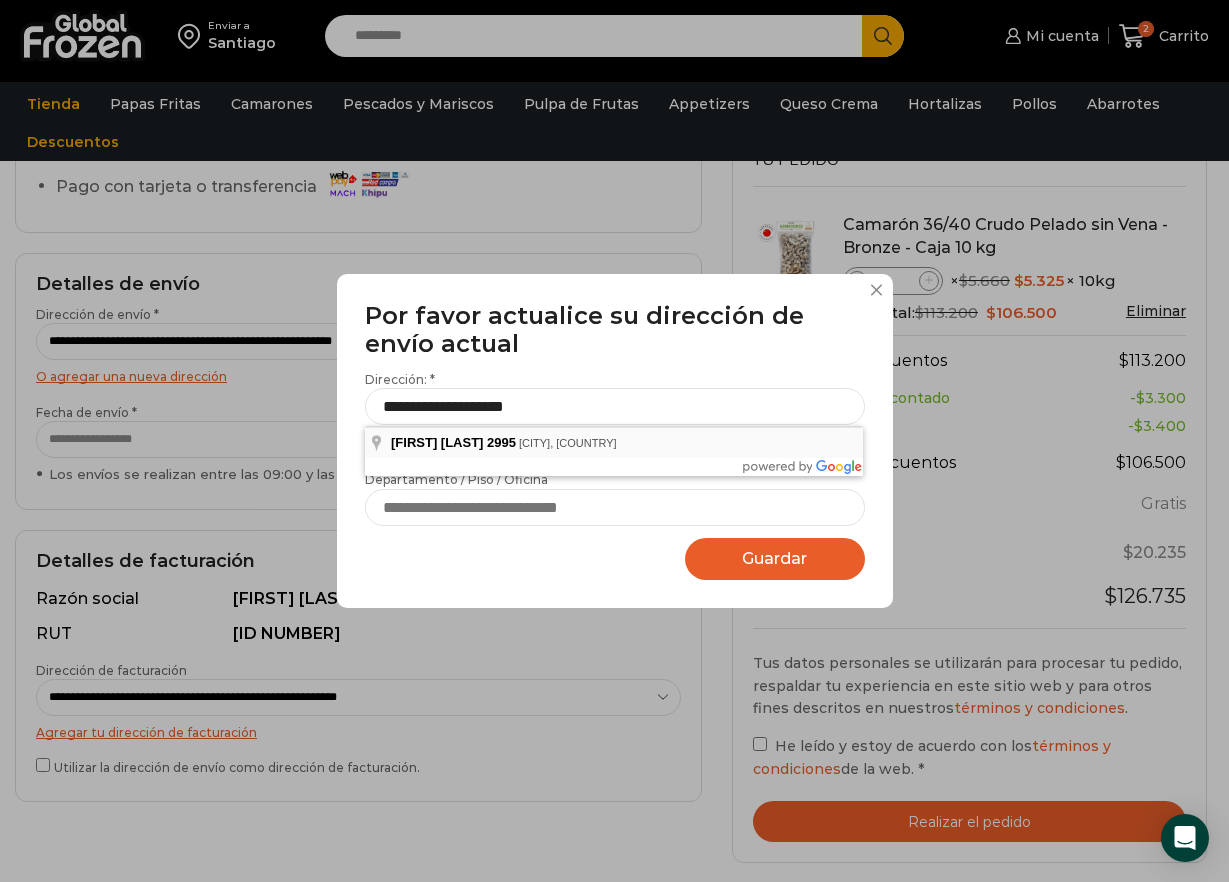 type on "**********" 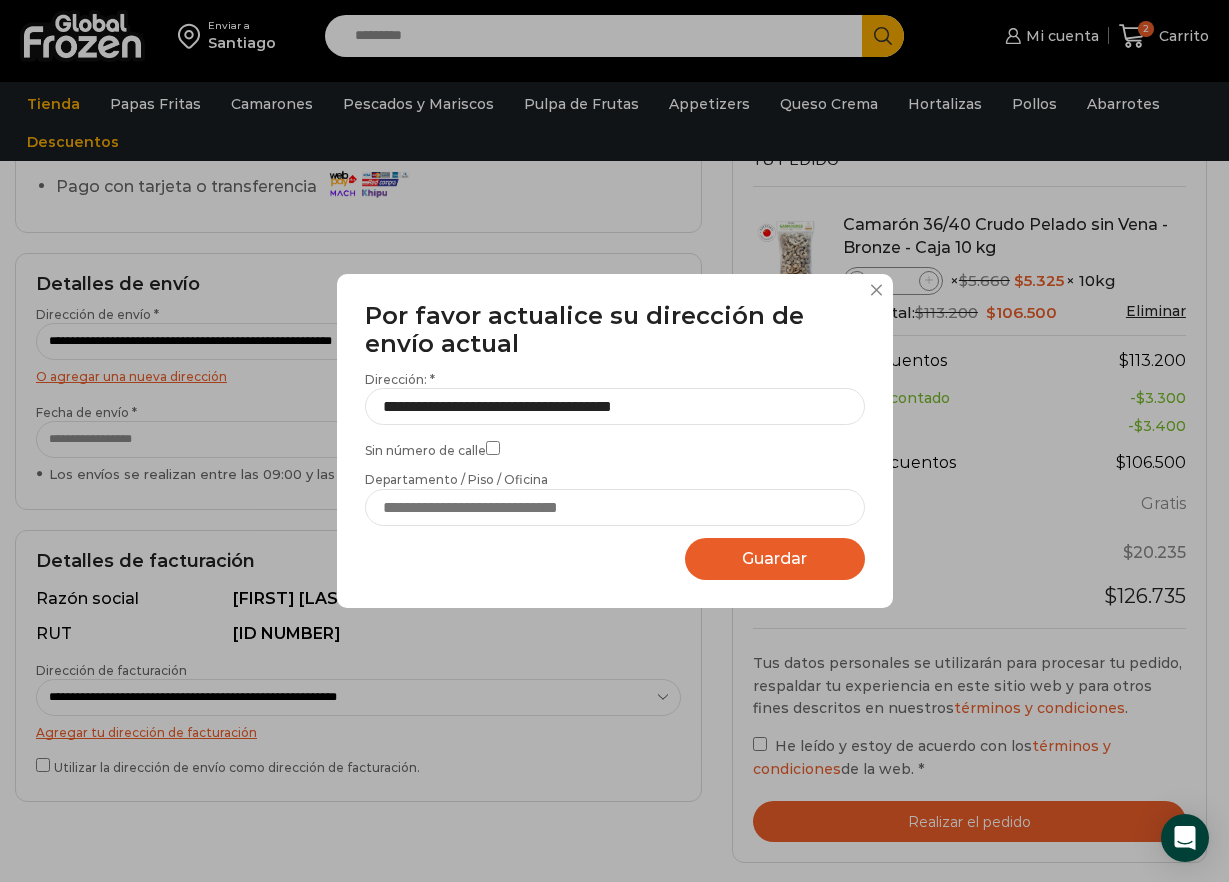 click on "Guardar" at bounding box center [774, 558] 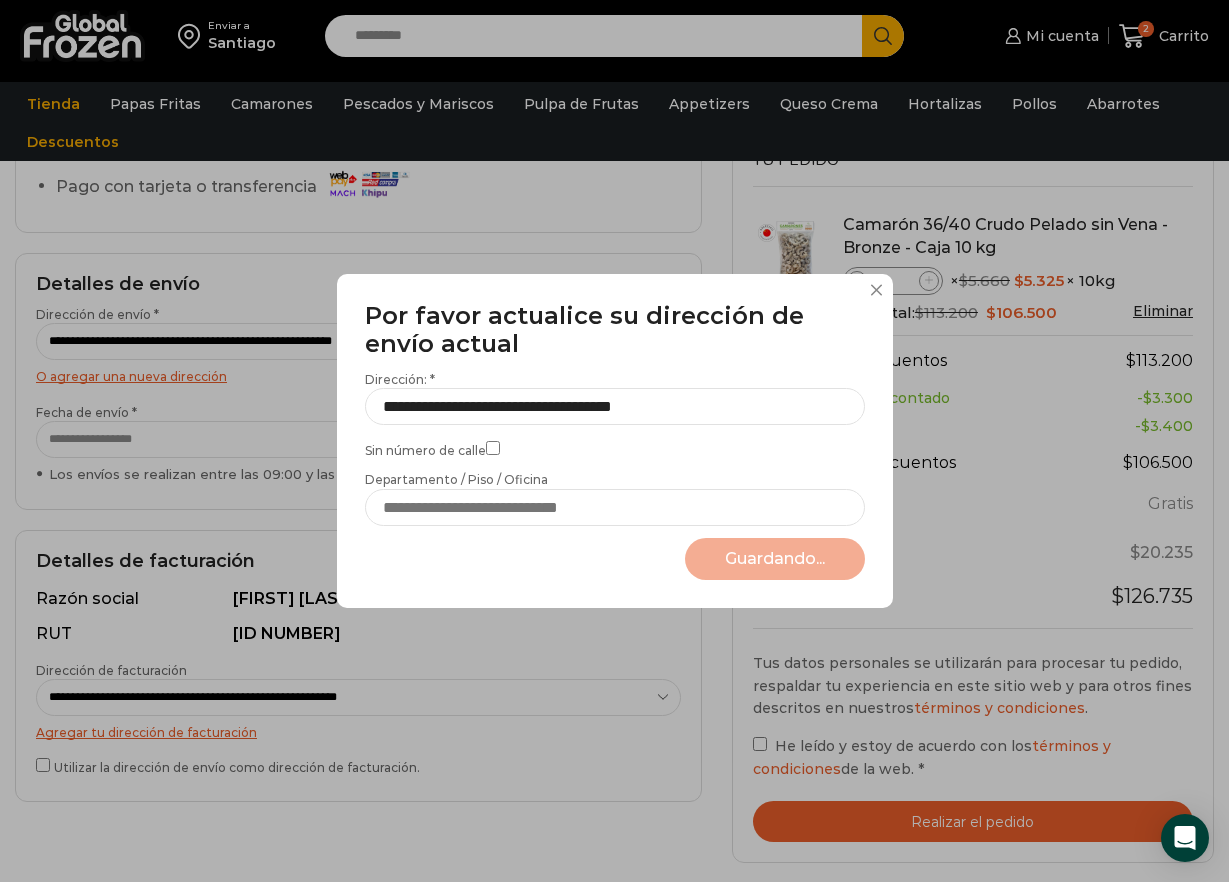 select on "*******" 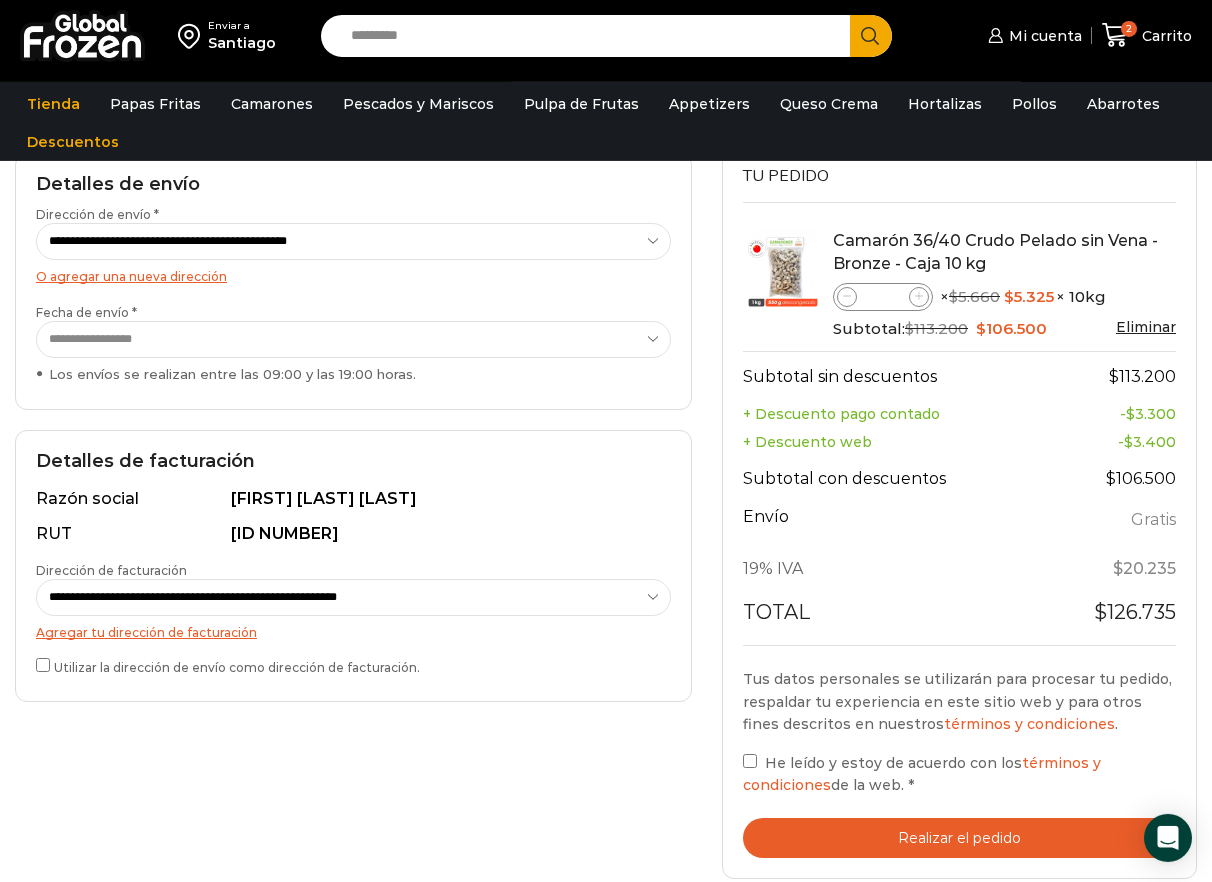scroll, scrollTop: 306, scrollLeft: 0, axis: vertical 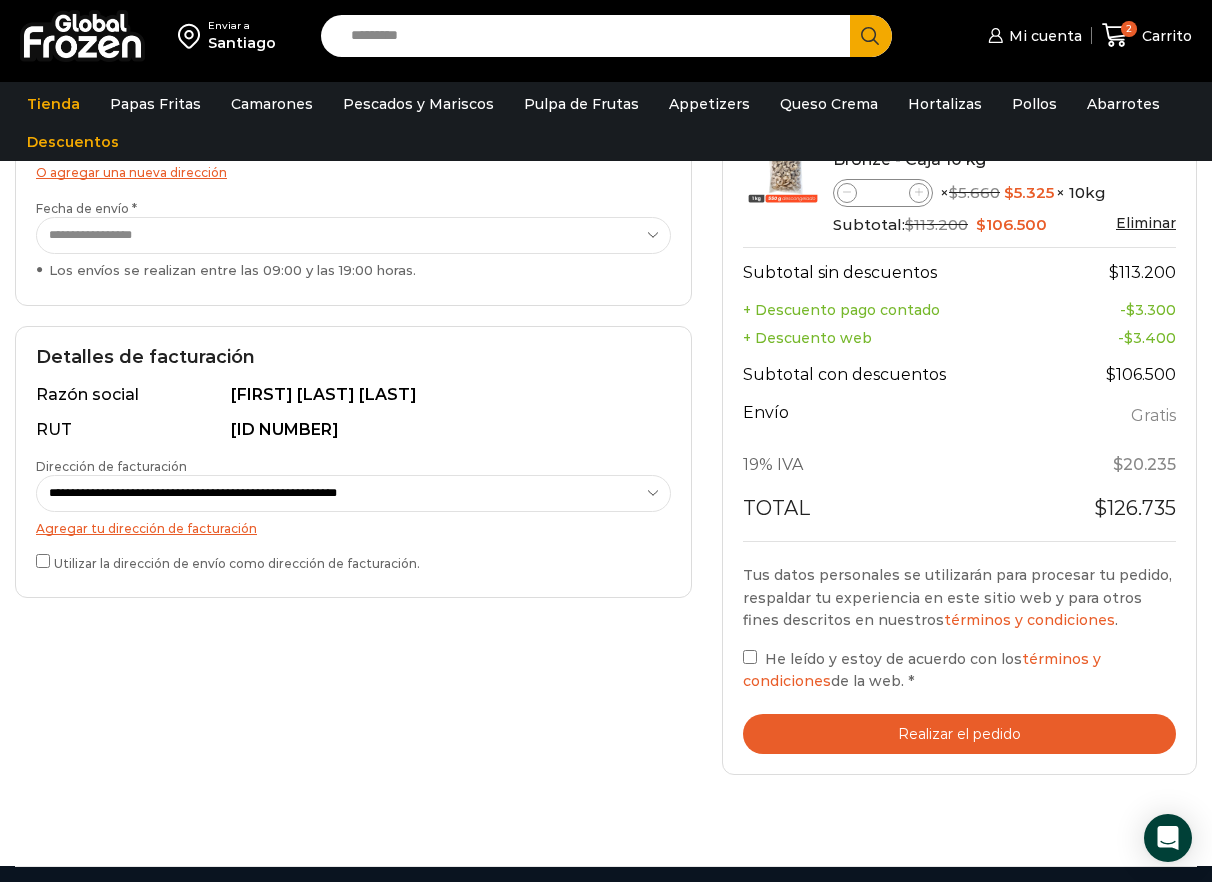 click on "Realizar el pedido" at bounding box center [959, 734] 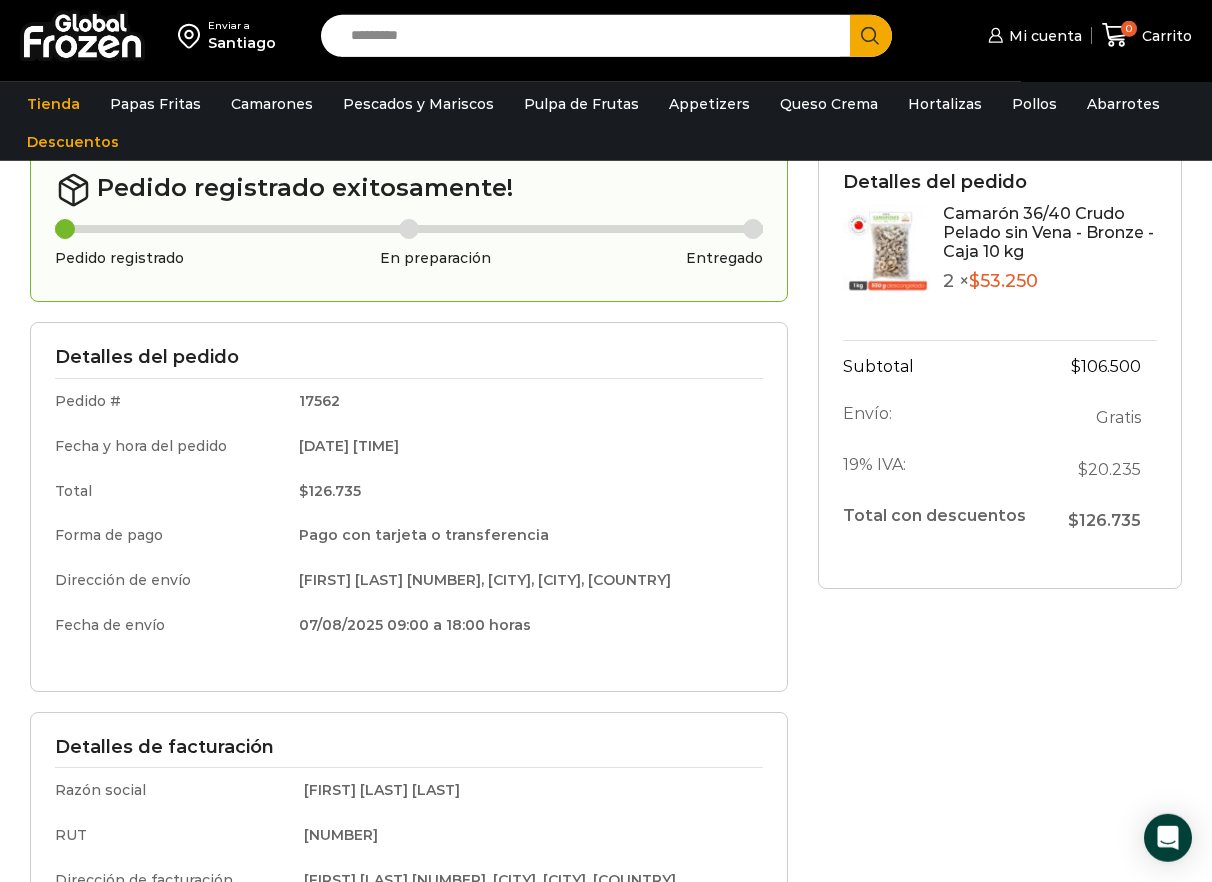scroll, scrollTop: 102, scrollLeft: 0, axis: vertical 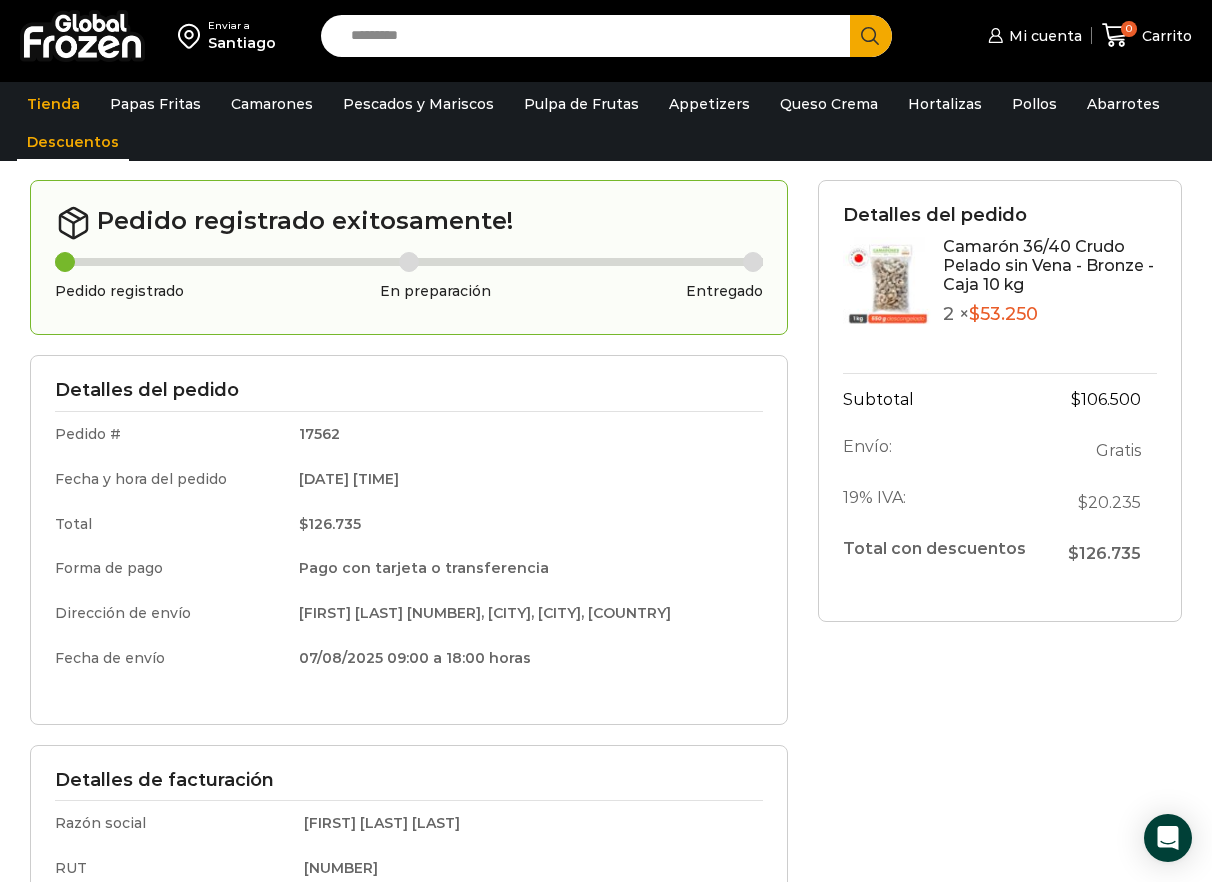 click on "Descuentos" at bounding box center (73, 142) 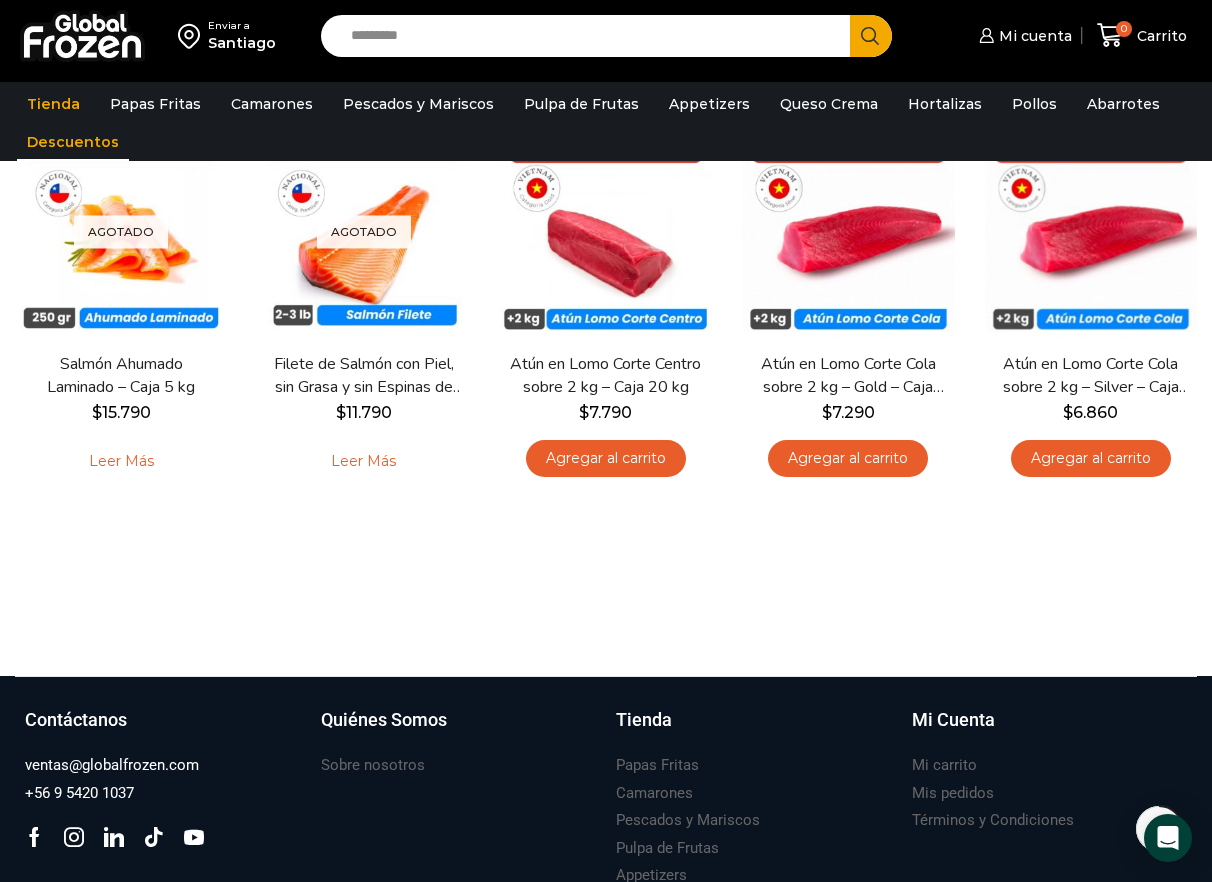 scroll, scrollTop: 102, scrollLeft: 0, axis: vertical 